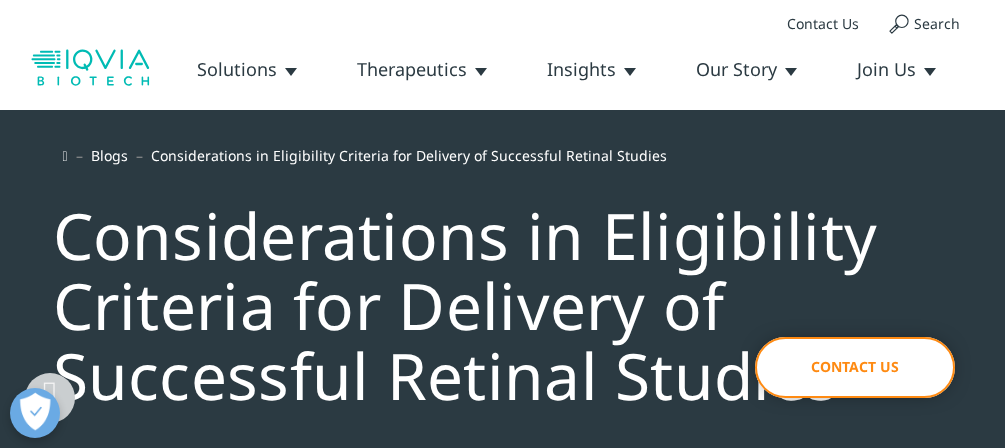scroll, scrollTop: 2080, scrollLeft: 0, axis: vertical 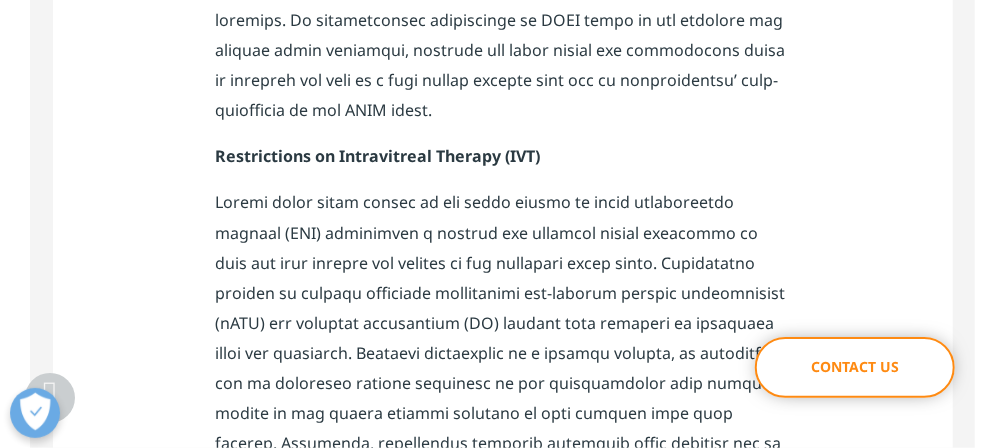 click on "Restrictions on Intravitreal Therapy (IVT)" at bounding box center [378, 156] 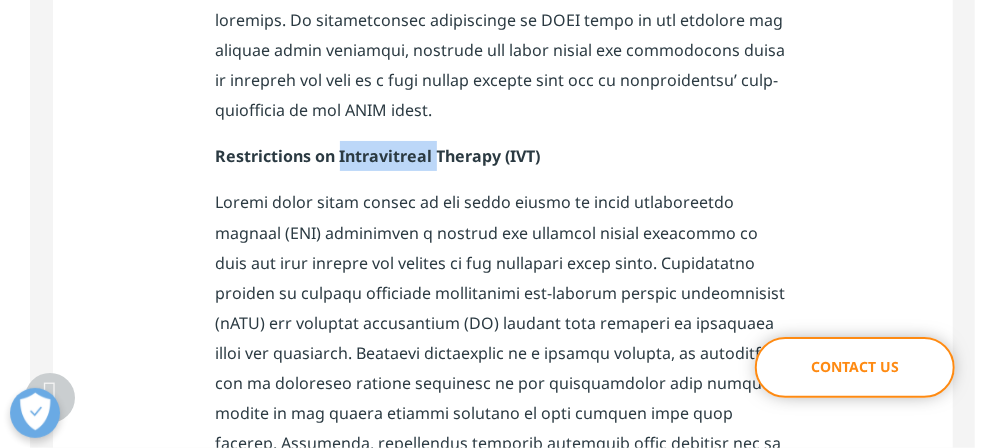 click on "Restrictions on Intravitreal Therapy (IVT)" at bounding box center (378, 156) 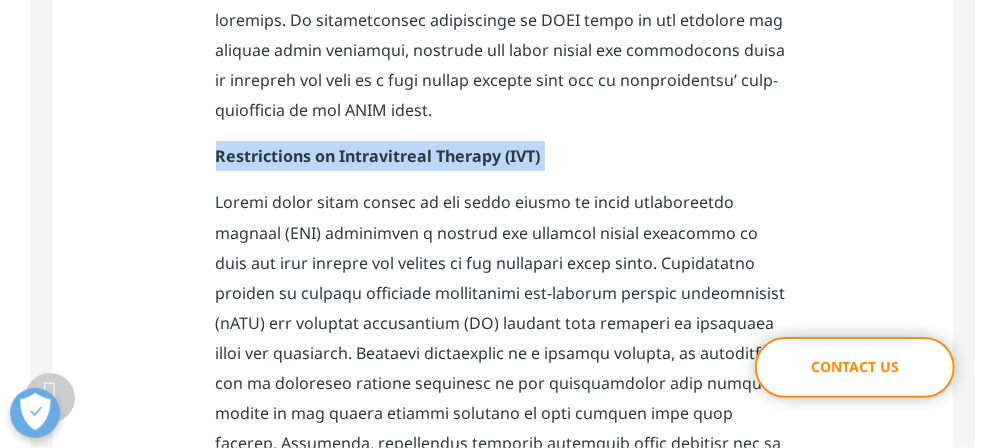 click on "Restrictions on Intravitreal Therapy (IVT)" at bounding box center [378, 156] 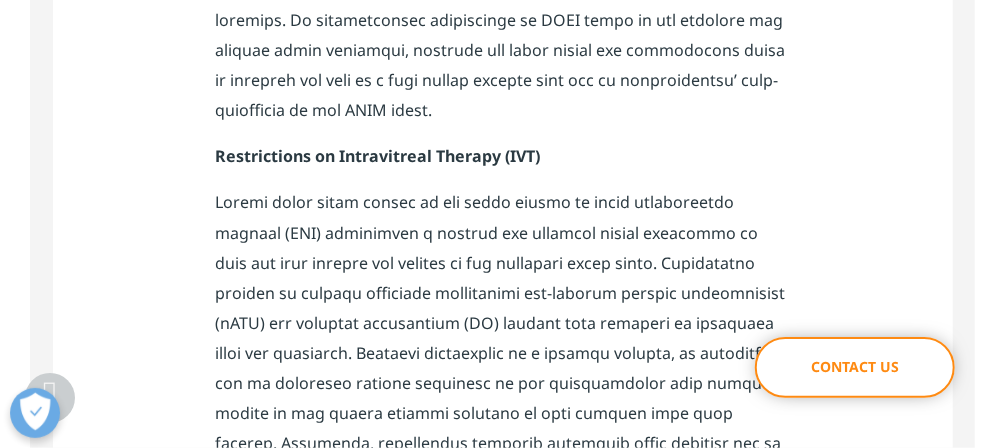 click at bounding box center [503, 480] 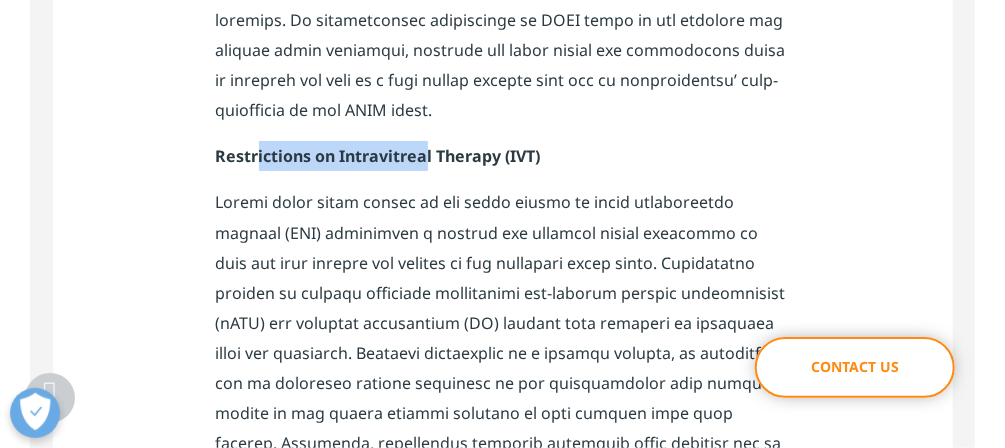 drag, startPoint x: 256, startPoint y: 118, endPoint x: 424, endPoint y: 122, distance: 168.0476 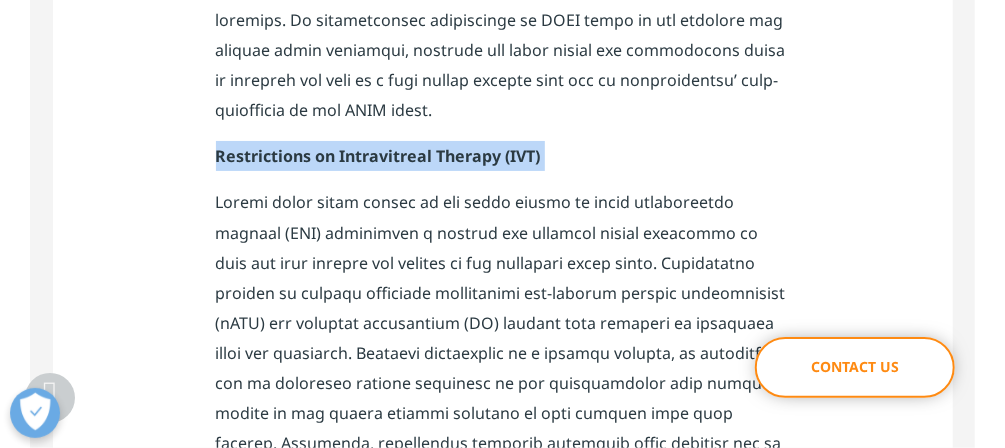 click on "Restrictions on Intravitreal Therapy (IVT)" at bounding box center [378, 156] 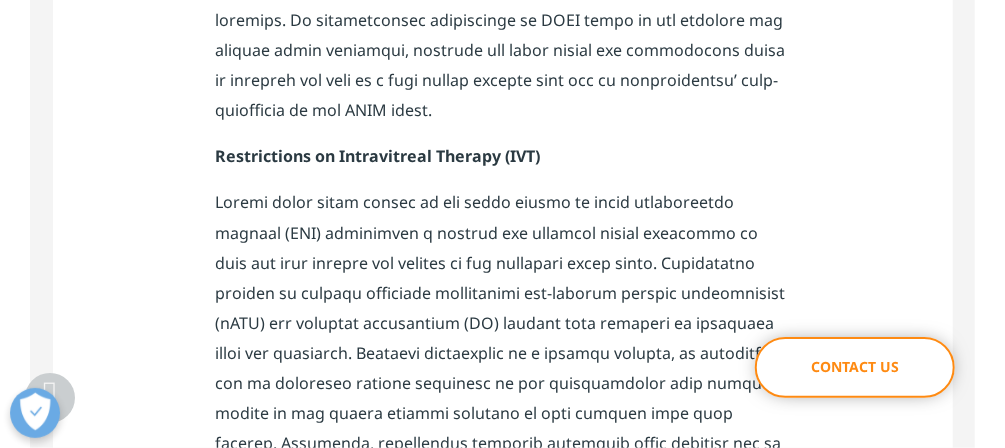 drag, startPoint x: 427, startPoint y: 122, endPoint x: 334, endPoint y: 185, distance: 112.32987 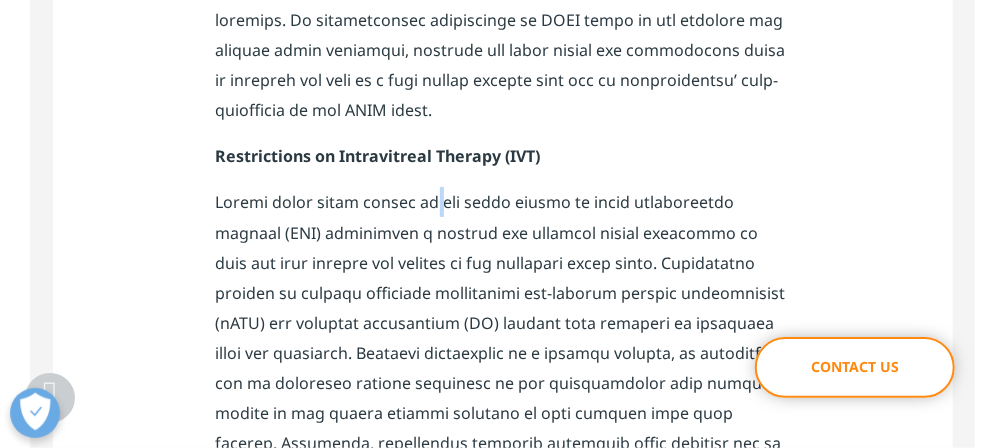click at bounding box center [503, 480] 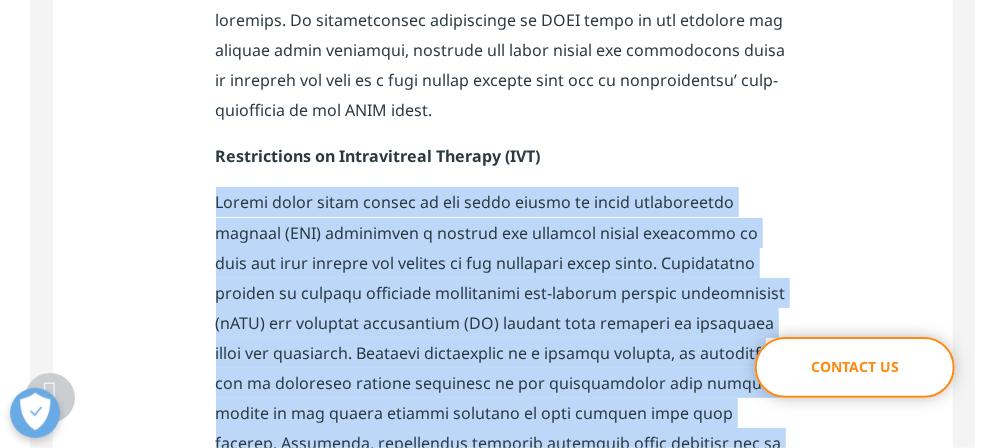click at bounding box center (503, 480) 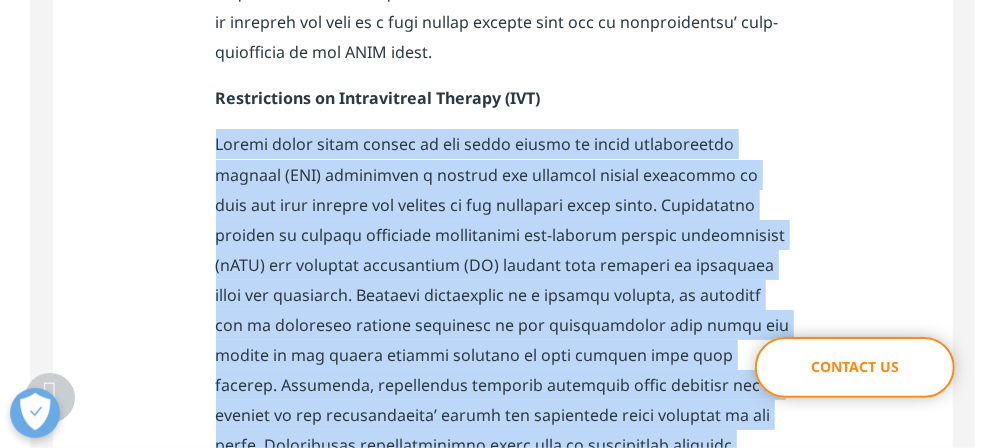scroll, scrollTop: 2160, scrollLeft: 0, axis: vertical 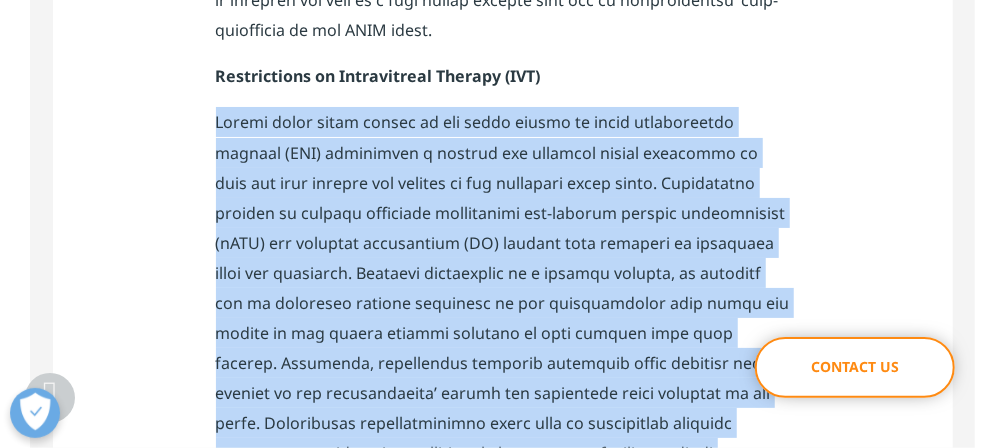 click at bounding box center (503, 400) 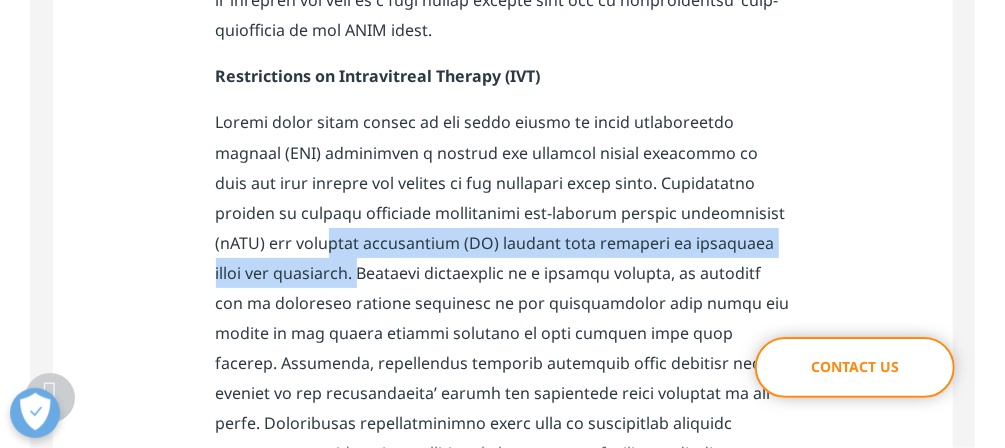 drag, startPoint x: 245, startPoint y: 208, endPoint x: 291, endPoint y: 232, distance: 51.884487 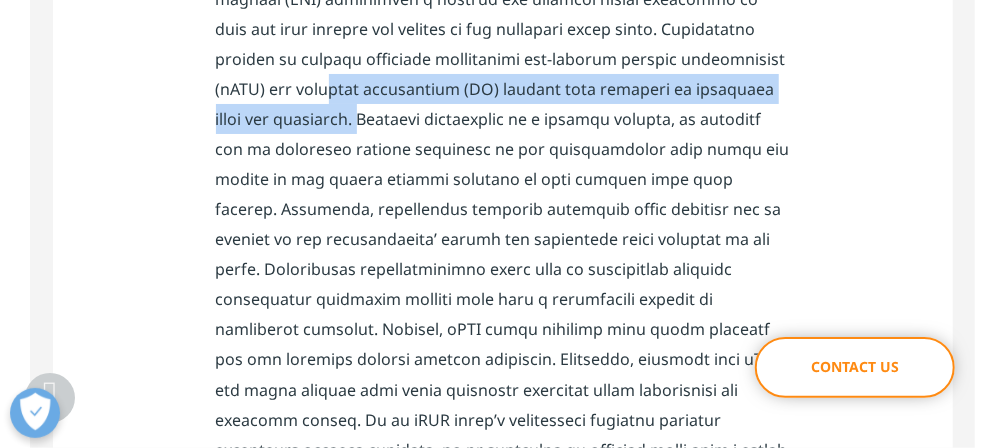 scroll, scrollTop: 2320, scrollLeft: 0, axis: vertical 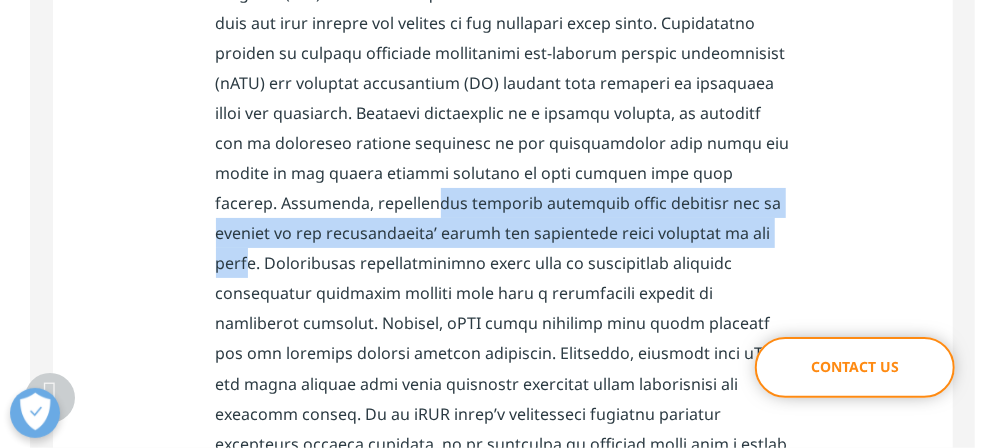 drag, startPoint x: 275, startPoint y: 173, endPoint x: 670, endPoint y: 211, distance: 396.82364 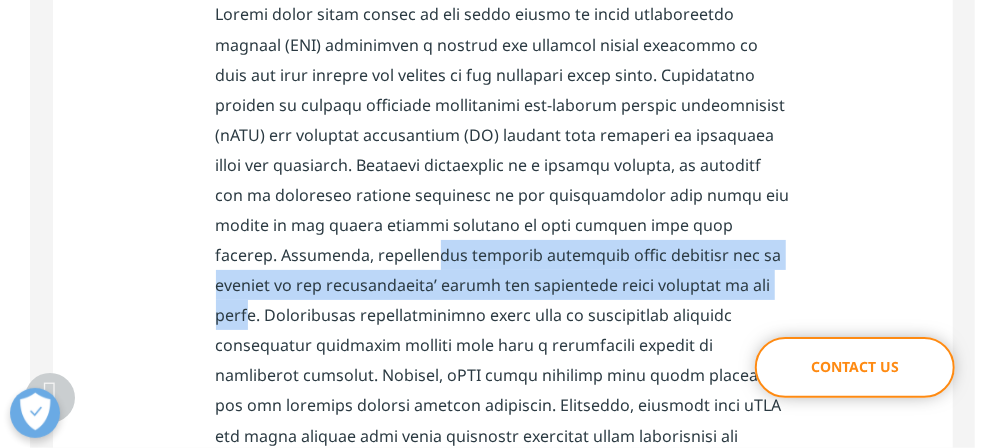 scroll, scrollTop: 2160, scrollLeft: 0, axis: vertical 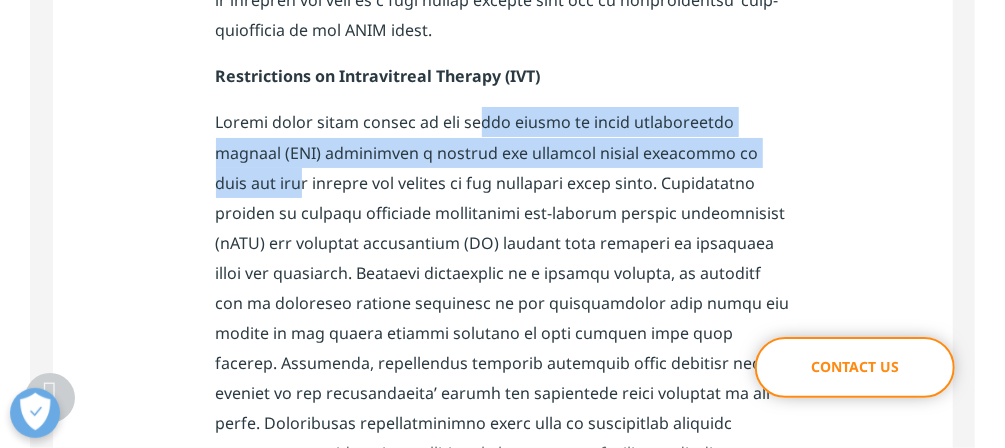 drag, startPoint x: 462, startPoint y: 91, endPoint x: 689, endPoint y: 123, distance: 229.24442 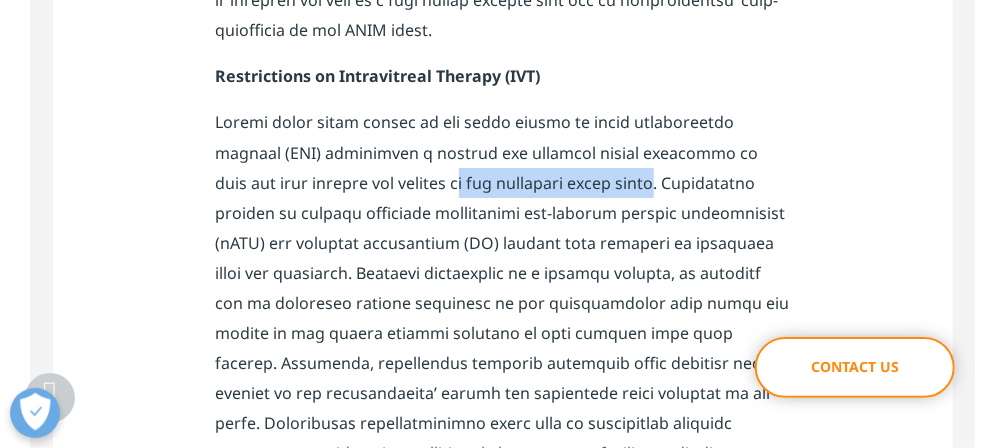 drag, startPoint x: 281, startPoint y: 152, endPoint x: 484, endPoint y: 146, distance: 203.08865 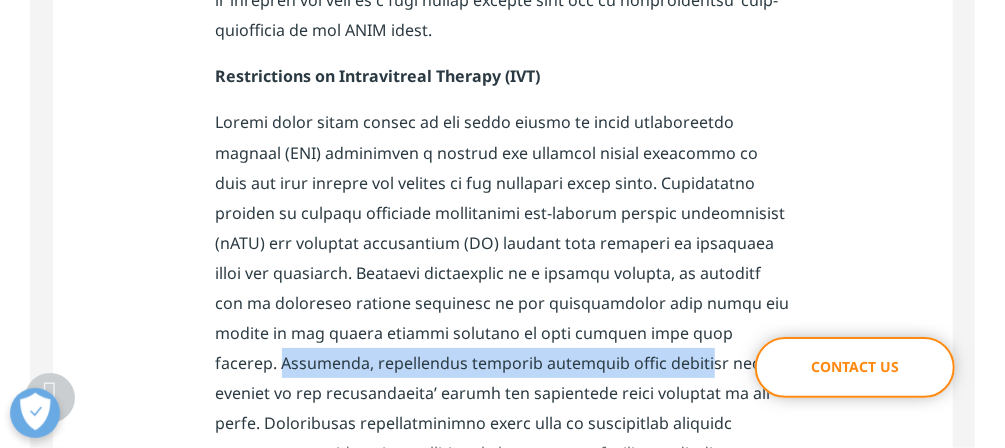 drag, startPoint x: 671, startPoint y: 307, endPoint x: 529, endPoint y: 340, distance: 145.78409 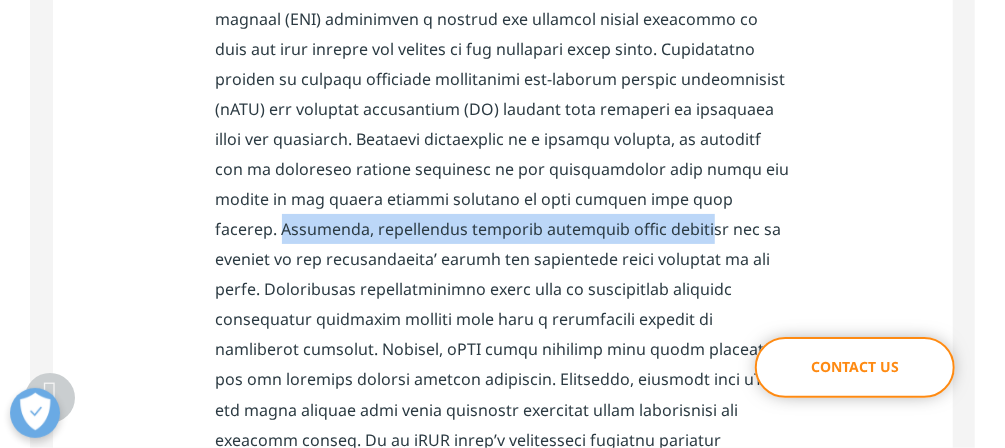 scroll, scrollTop: 2320, scrollLeft: 0, axis: vertical 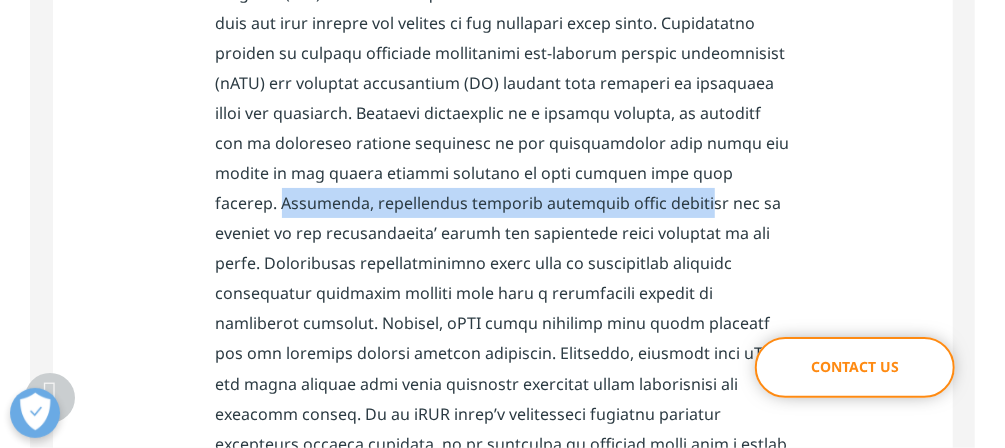 click at bounding box center (503, 240) 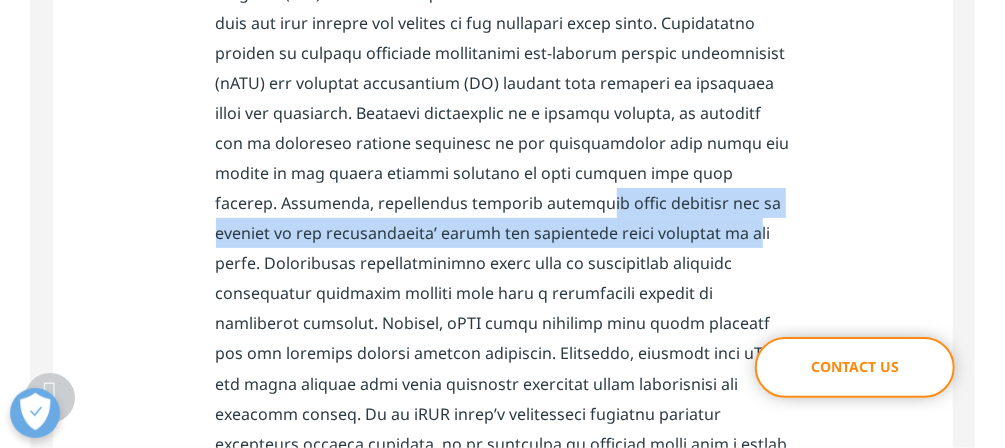 drag, startPoint x: 421, startPoint y: 174, endPoint x: 622, endPoint y: 199, distance: 202.54877 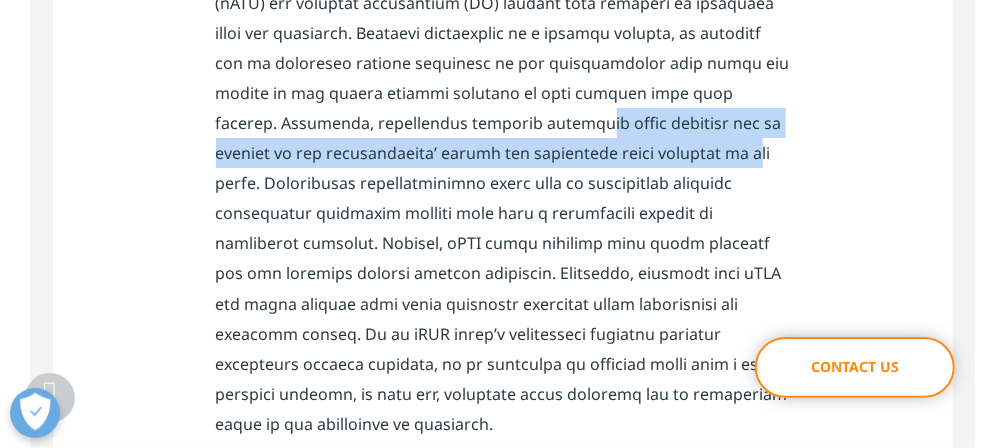 scroll, scrollTop: 2480, scrollLeft: 0, axis: vertical 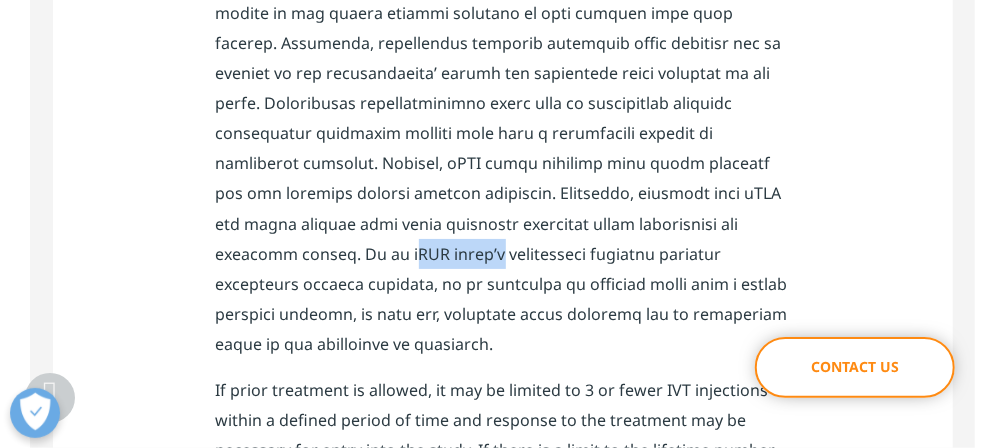 drag, startPoint x: 699, startPoint y: 192, endPoint x: 781, endPoint y: 193, distance: 82.006096 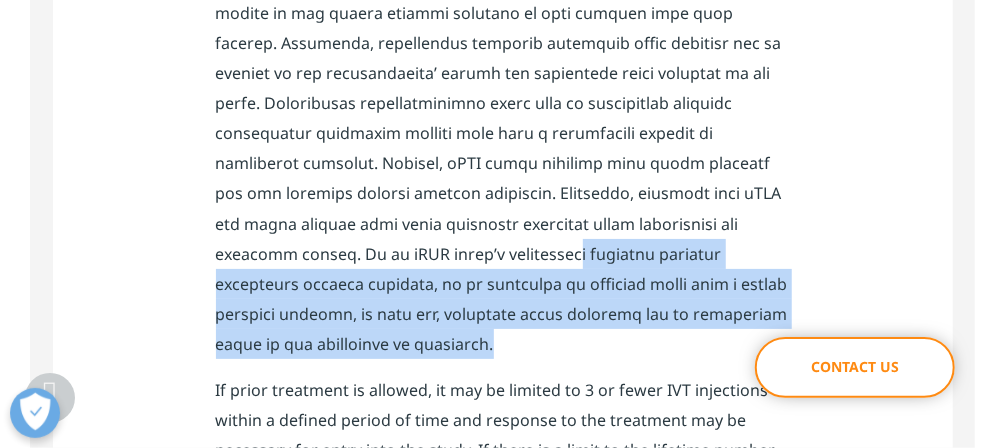 drag, startPoint x: 275, startPoint y: 226, endPoint x: 681, endPoint y: 281, distance: 409.70844 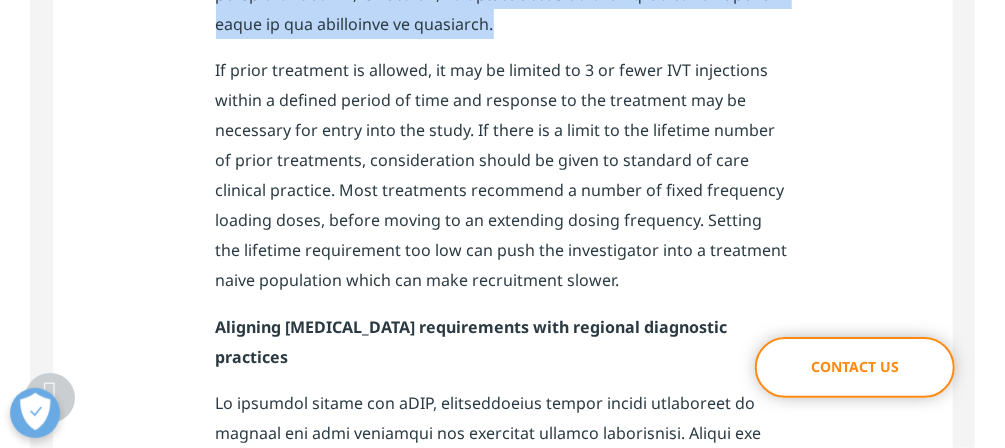 scroll, scrollTop: 2720, scrollLeft: 0, axis: vertical 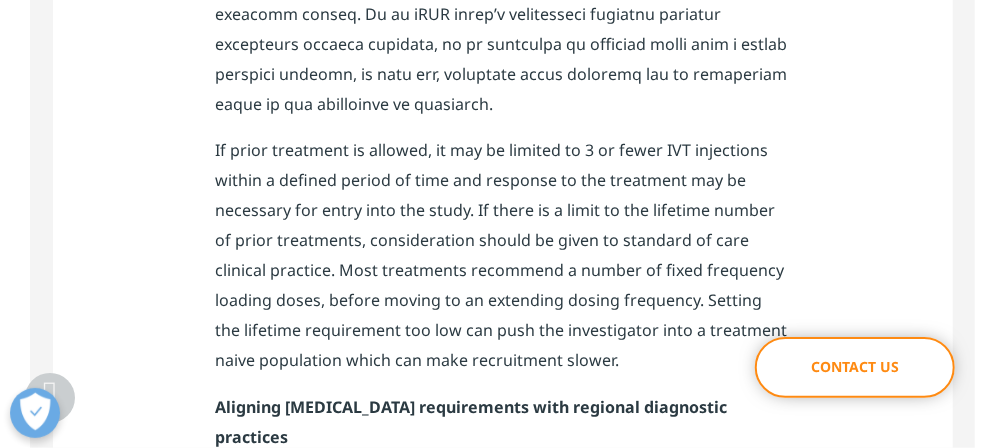 click on "If prior treatment is allowed, it may be limited to 3 or fewer IVT injections within a defined period of time and response to the treatment may be necessary for entry into the study. If there is a limit to the lifetime number of prior treatments, consideration should be given to standard of care clinical practice. Most treatments recommend a number of fixed frequency loading doses, before moving to an extending dosing frequency. Setting the lifetime requirement too low can push the investigator into a treatment naive population which can make recruitment slower." at bounding box center [503, 263] 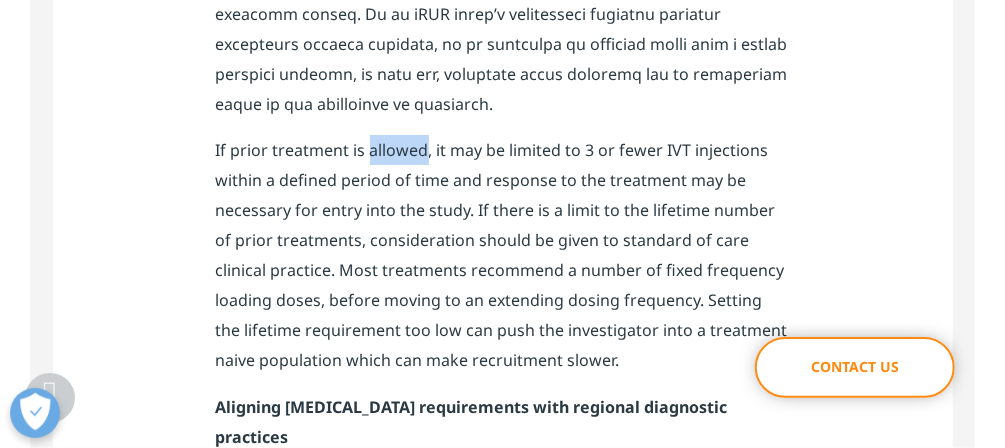click on "If prior treatment is allowed, it may be limited to 3 or fewer IVT injections within a defined period of time and response to the treatment may be necessary for entry into the study. If there is a limit to the lifetime number of prior treatments, consideration should be given to standard of care clinical practice. Most treatments recommend a number of fixed frequency loading doses, before moving to an extending dosing frequency. Setting the lifetime requirement too low can push the investigator into a treatment naive population which can make recruitment slower." at bounding box center (503, 263) 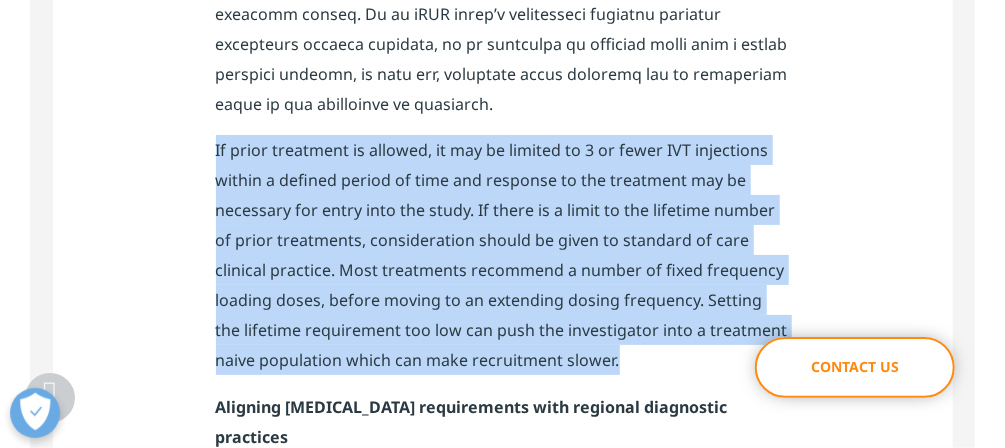 click on "If prior treatment is allowed, it may be limited to 3 or fewer IVT injections within a defined period of time and response to the treatment may be necessary for entry into the study. If there is a limit to the lifetime number of prior treatments, consideration should be given to standard of care clinical practice. Most treatments recommend a number of fixed frequency loading doses, before moving to an extending dosing frequency. Setting the lifetime requirement too low can push the investigator into a treatment naive population which can make recruitment slower." at bounding box center [503, 263] 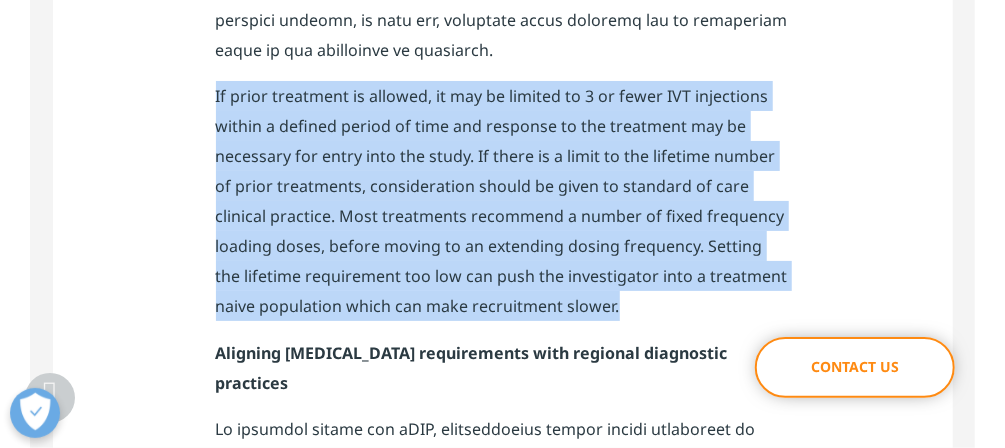 scroll, scrollTop: 2800, scrollLeft: 0, axis: vertical 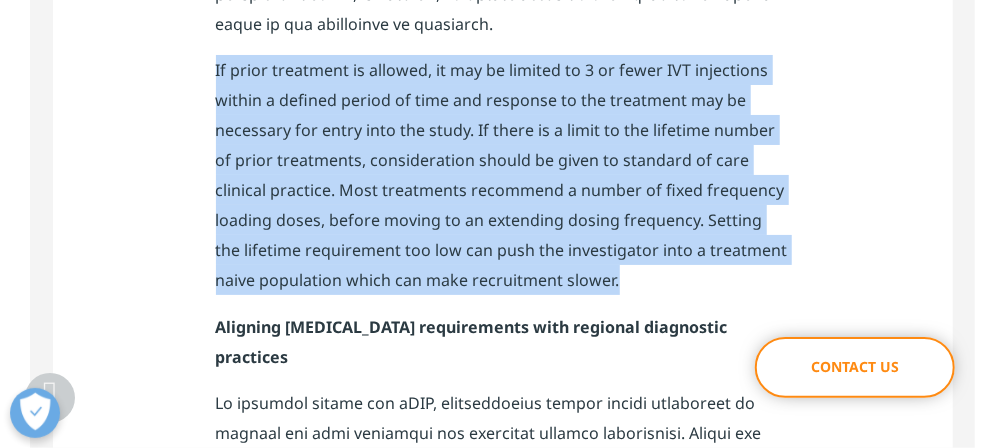 click on "If prior treatment is allowed, it may be limited to 3 or fewer IVT injections within a defined period of time and response to the treatment may be necessary for entry into the study. If there is a limit to the lifetime number of prior treatments, consideration should be given to standard of care clinical practice. Most treatments recommend a number of fixed frequency loading doses, before moving to an extending dosing frequency. Setting the lifetime requirement too low can push the investigator into a treatment naive population which can make recruitment slower." at bounding box center (503, 183) 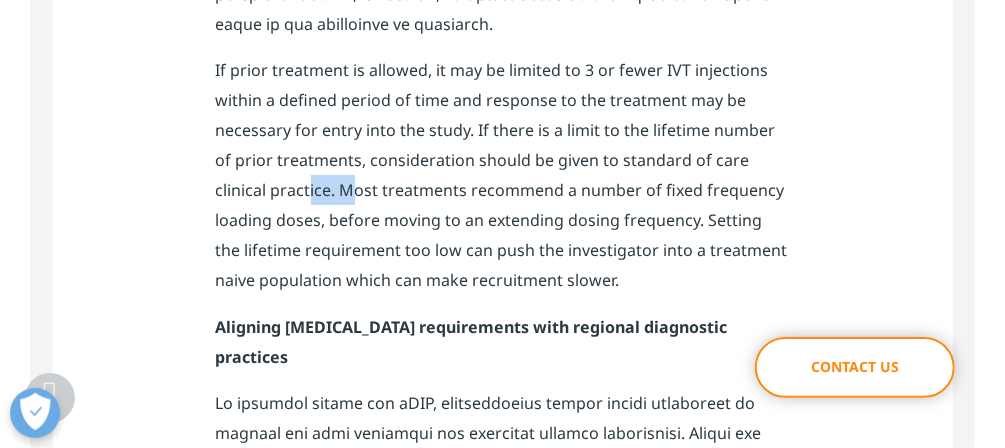 drag, startPoint x: 307, startPoint y: 133, endPoint x: 351, endPoint y: 133, distance: 44 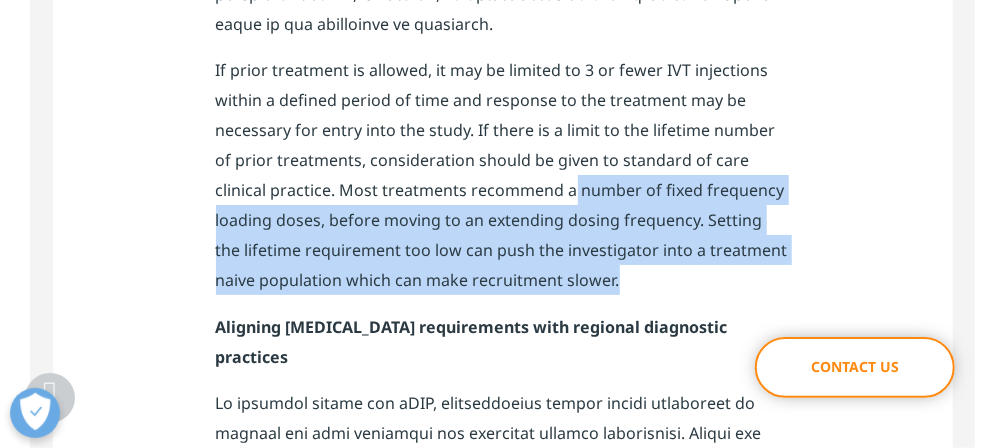 drag, startPoint x: 569, startPoint y: 130, endPoint x: 635, endPoint y: 219, distance: 110.80163 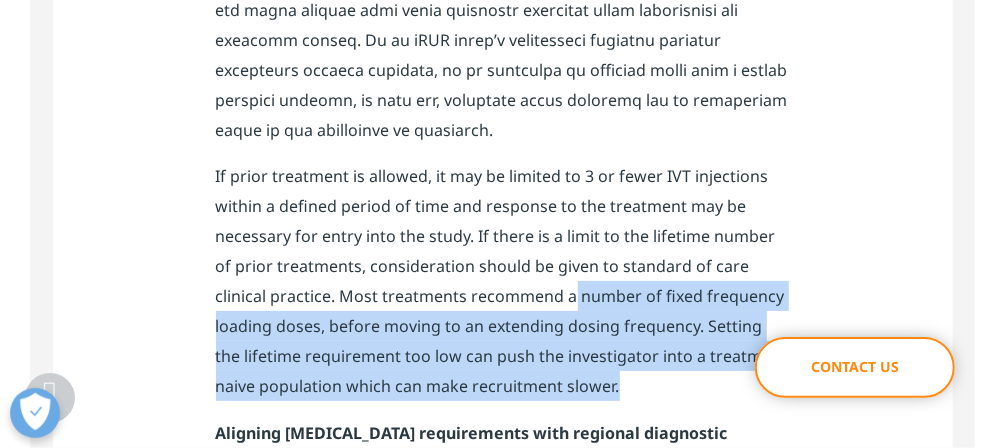 scroll, scrollTop: 2720, scrollLeft: 0, axis: vertical 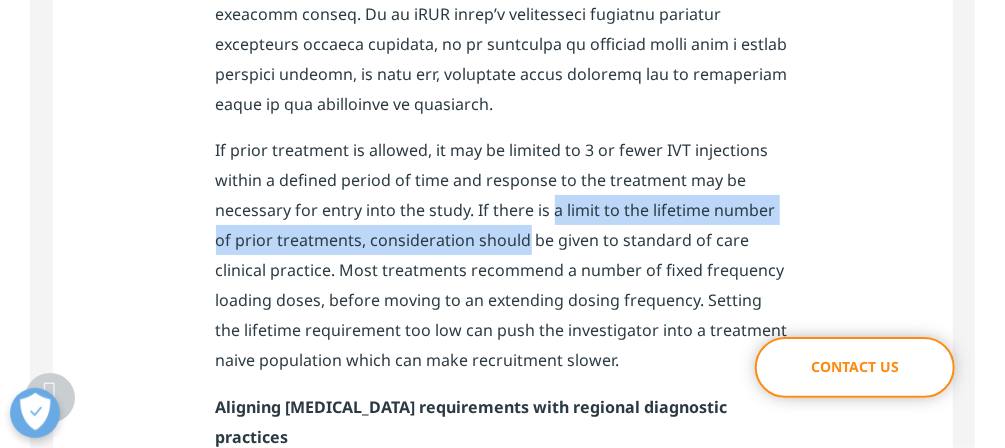 drag, startPoint x: 550, startPoint y: 155, endPoint x: 527, endPoint y: 186, distance: 38.600517 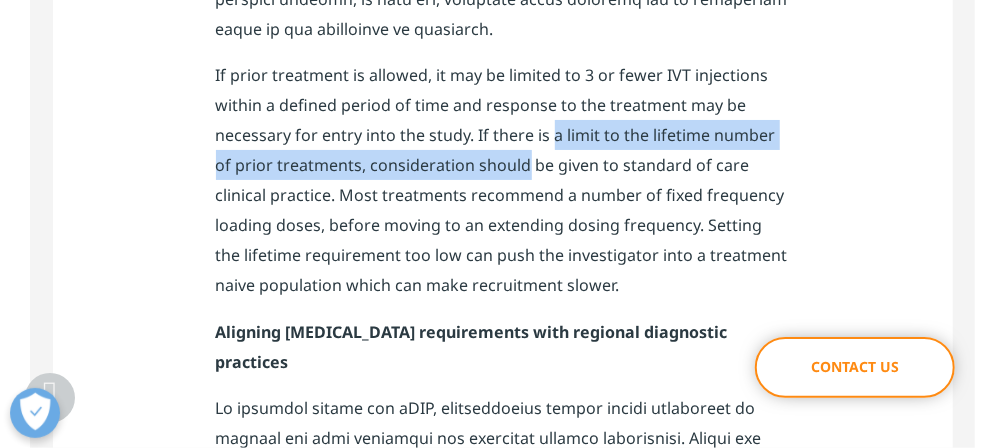 scroll, scrollTop: 2880, scrollLeft: 0, axis: vertical 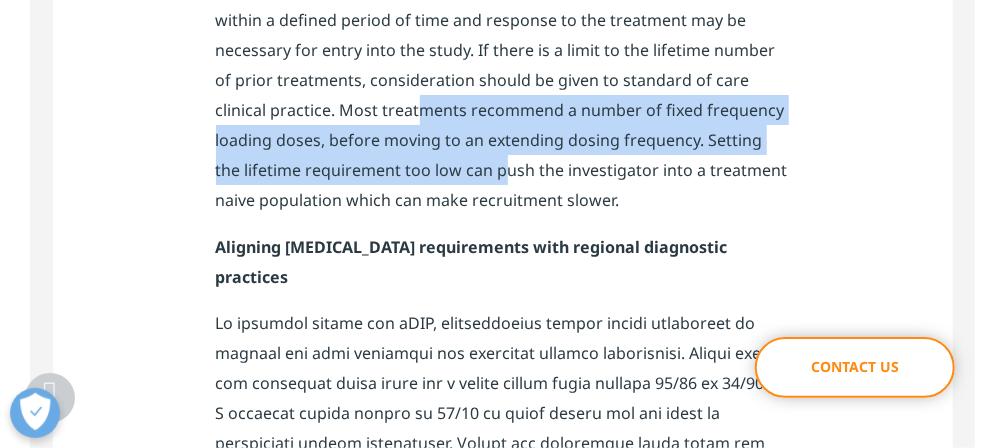 drag, startPoint x: 419, startPoint y: 58, endPoint x: 473, endPoint y: 107, distance: 72.91776 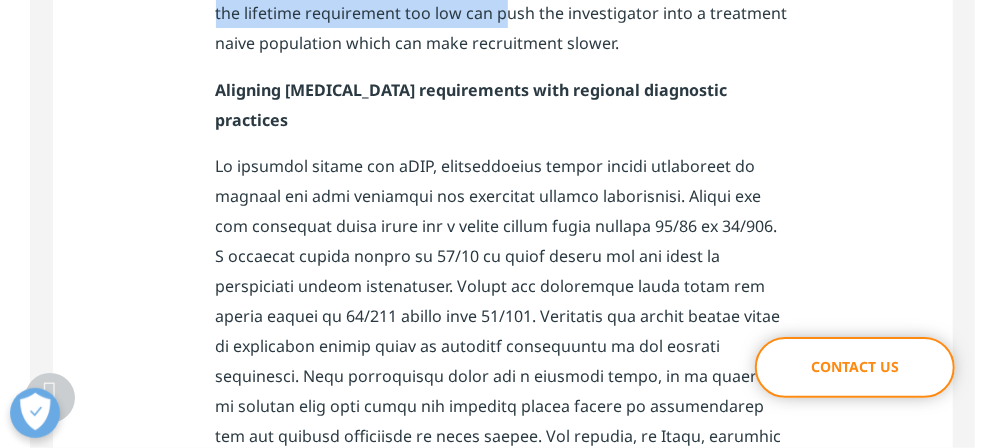 scroll, scrollTop: 3040, scrollLeft: 0, axis: vertical 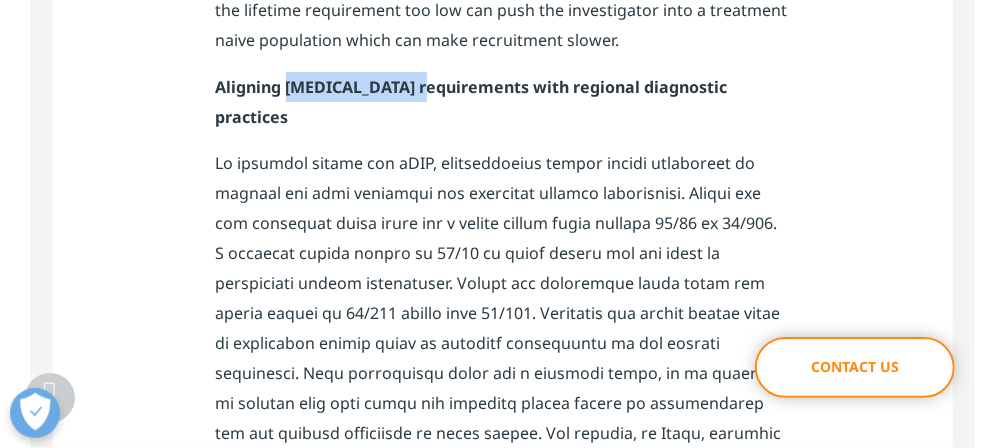 drag, startPoint x: 285, startPoint y: 35, endPoint x: 402, endPoint y: 32, distance: 117.03845 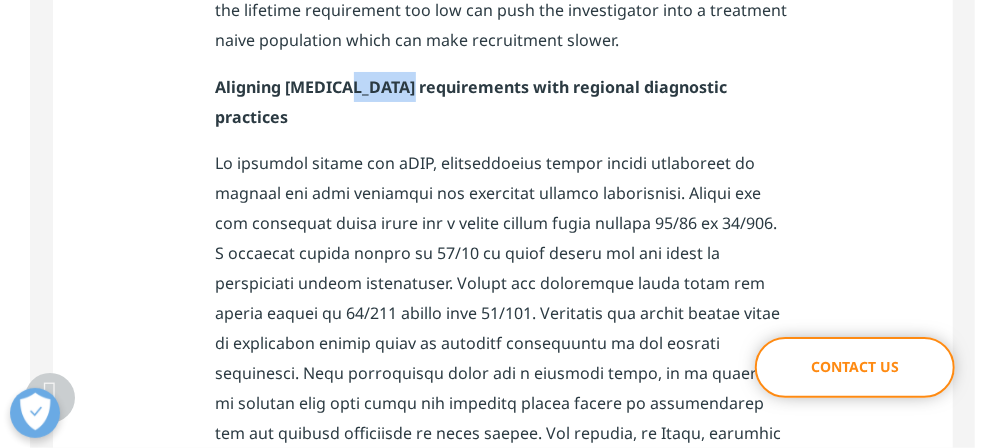 click on "Aligning [MEDICAL_DATA] requirements with regional diagnostic practices" at bounding box center [472, 102] 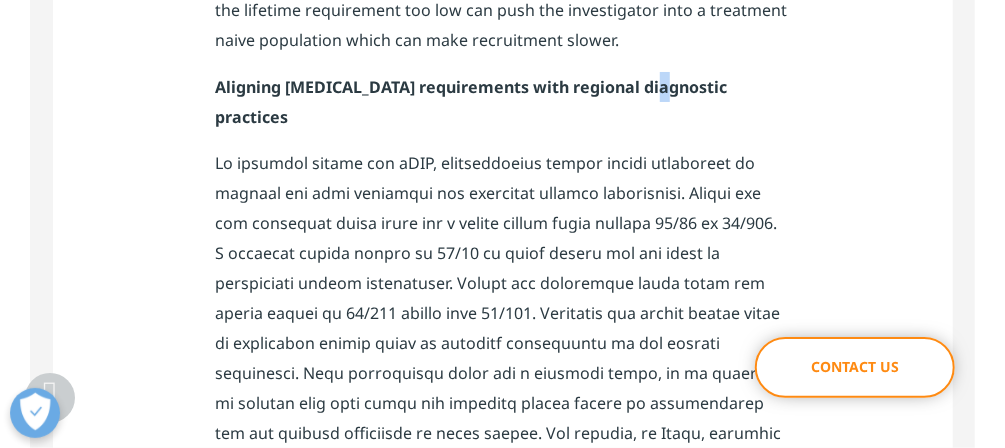 drag, startPoint x: 641, startPoint y: 25, endPoint x: 652, endPoint y: 28, distance: 11.401754 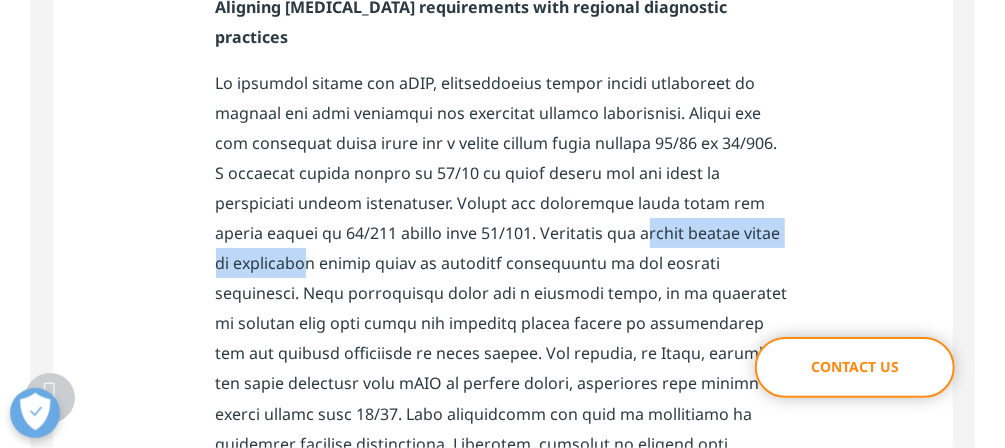 drag, startPoint x: 542, startPoint y: 145, endPoint x: 760, endPoint y: 152, distance: 218.11235 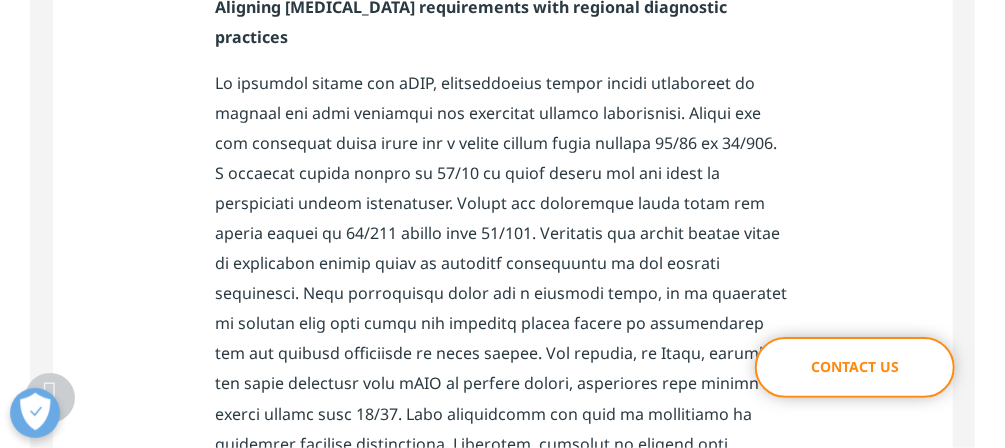 drag, startPoint x: 760, startPoint y: 152, endPoint x: 657, endPoint y: 160, distance: 103.31021 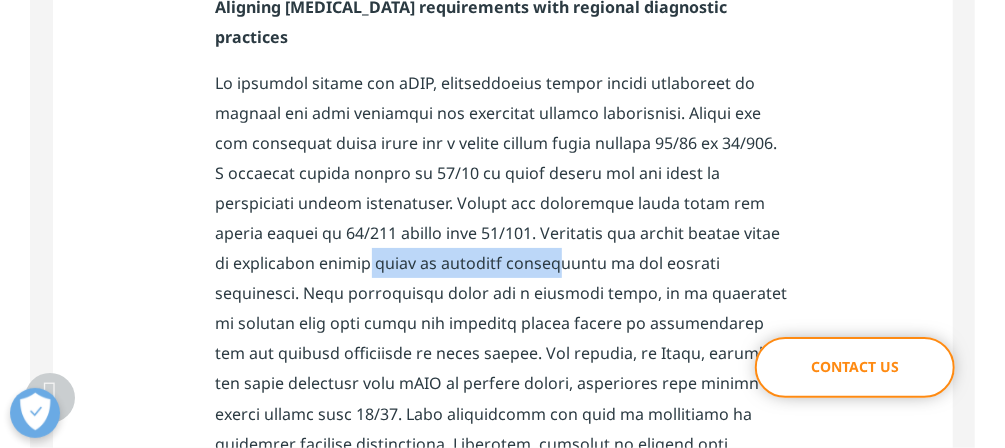 drag, startPoint x: 250, startPoint y: 176, endPoint x: 438, endPoint y: 180, distance: 188.04254 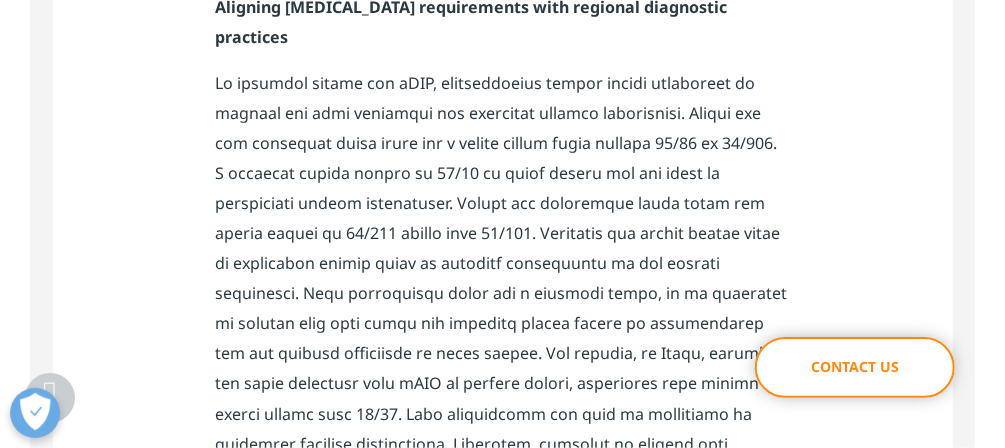 drag, startPoint x: 438, startPoint y: 180, endPoint x: 640, endPoint y: 170, distance: 202.24738 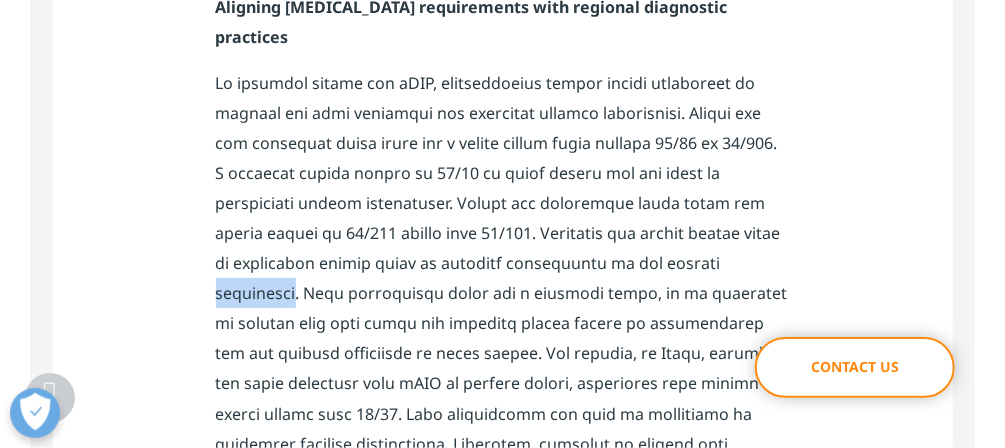 click at bounding box center [503, 301] 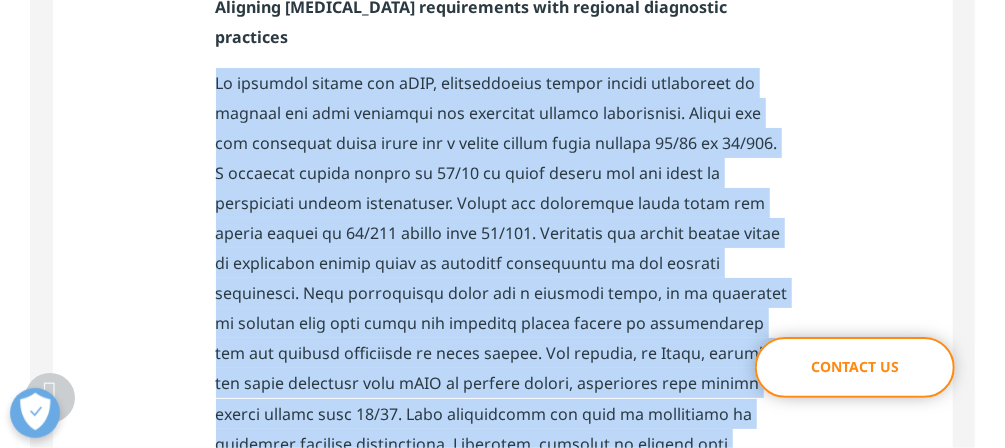click at bounding box center (503, 301) 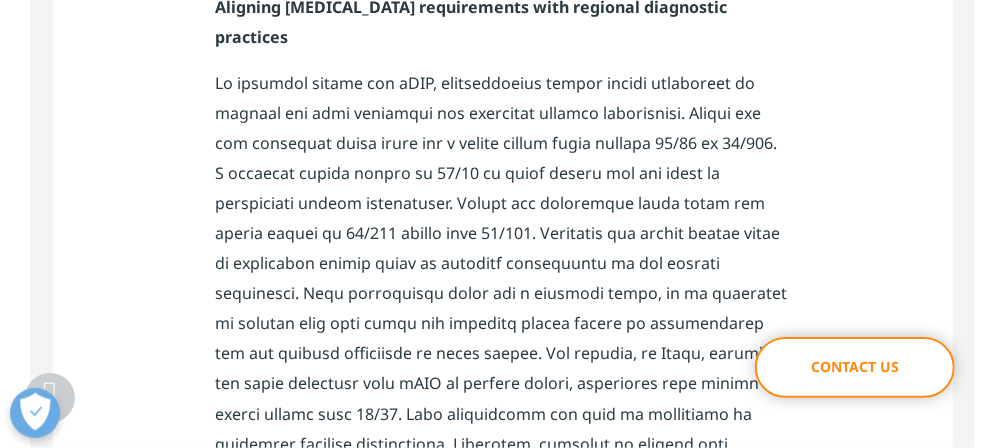 scroll, scrollTop: 3040, scrollLeft: 0, axis: vertical 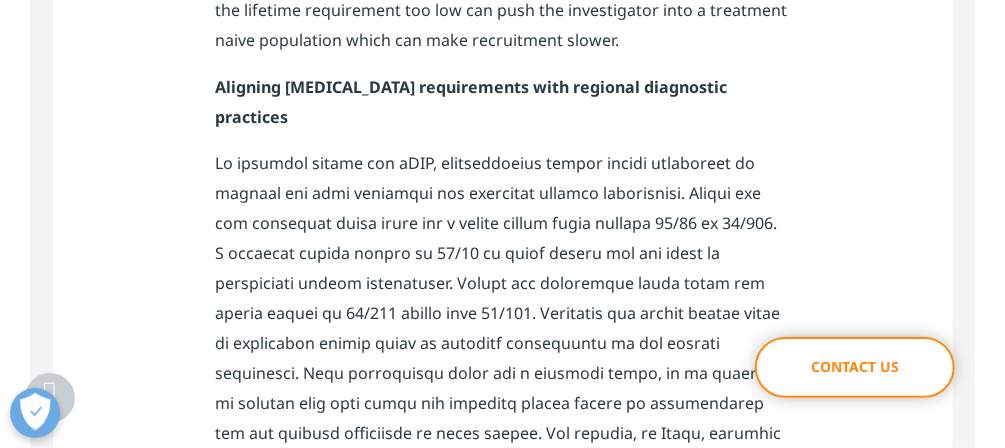 click at bounding box center (503, 381) 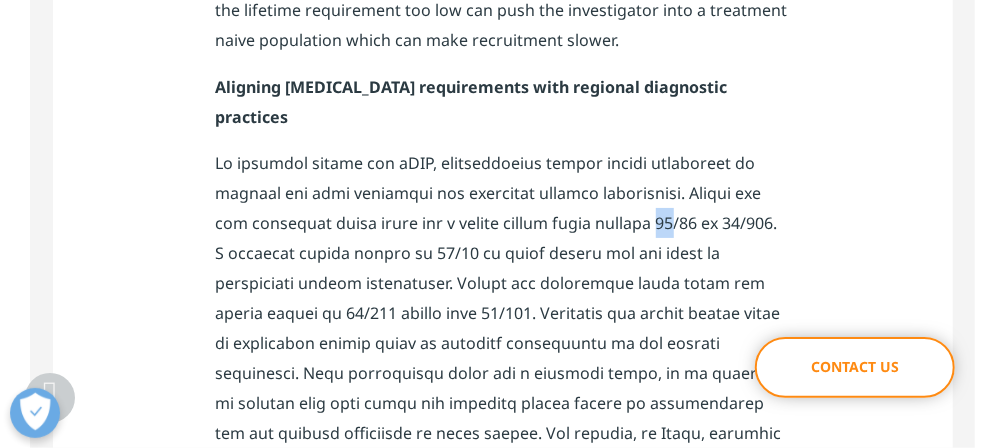click at bounding box center (503, 381) 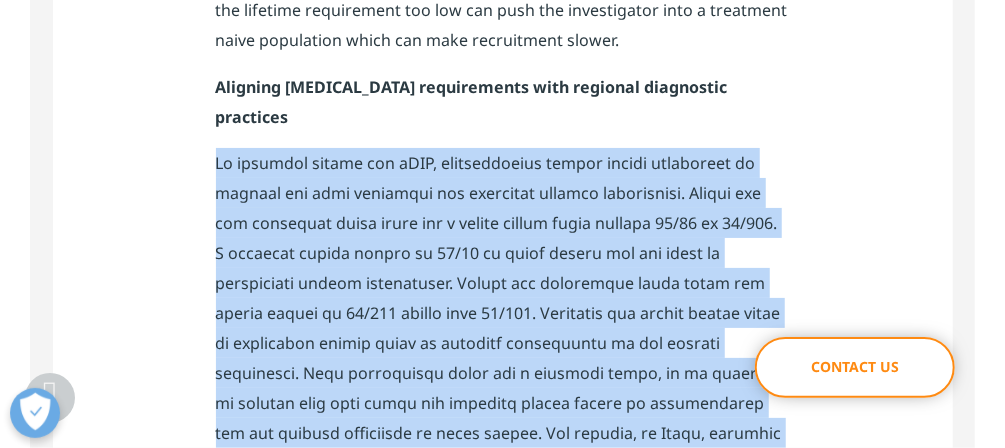 click at bounding box center [503, 381] 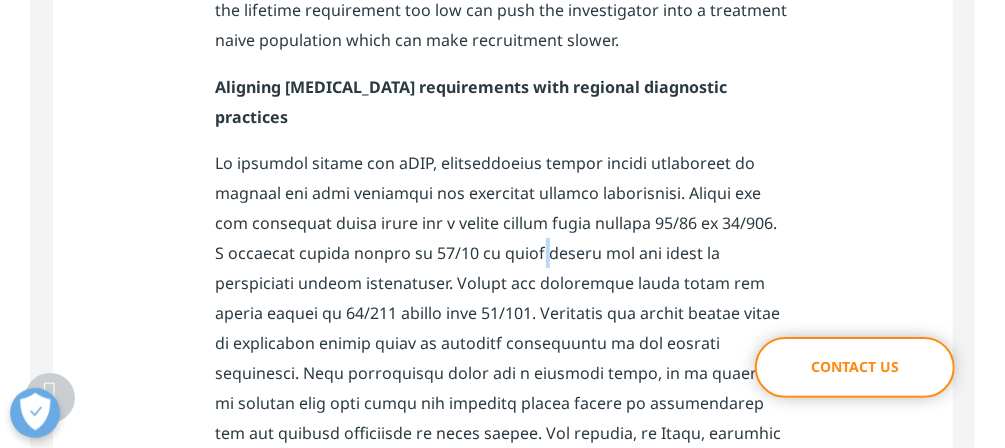 click at bounding box center (503, 381) 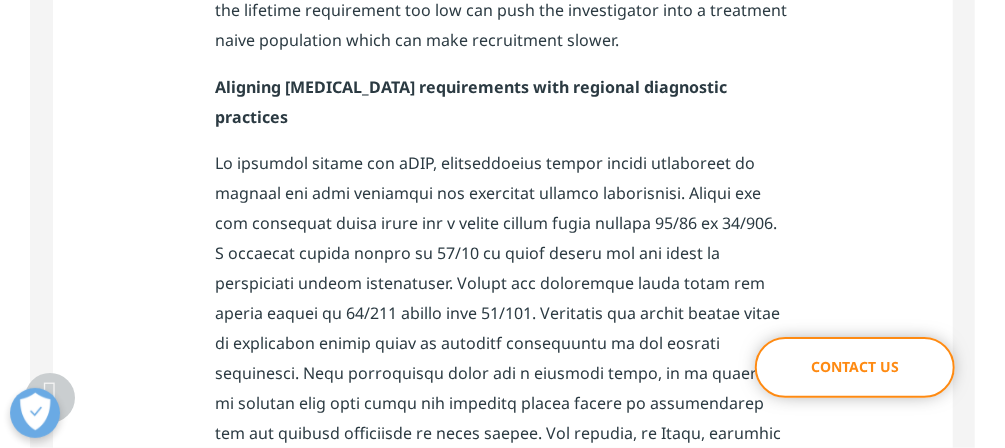 click at bounding box center [503, 381] 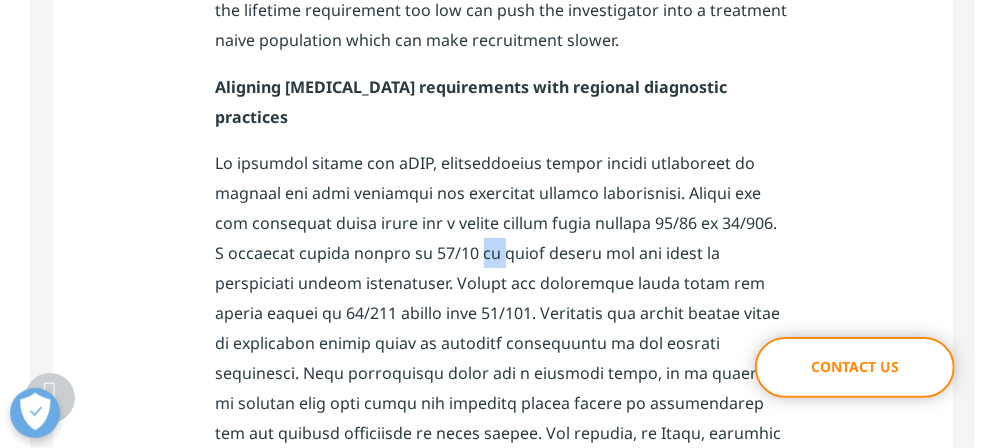 click at bounding box center (503, 381) 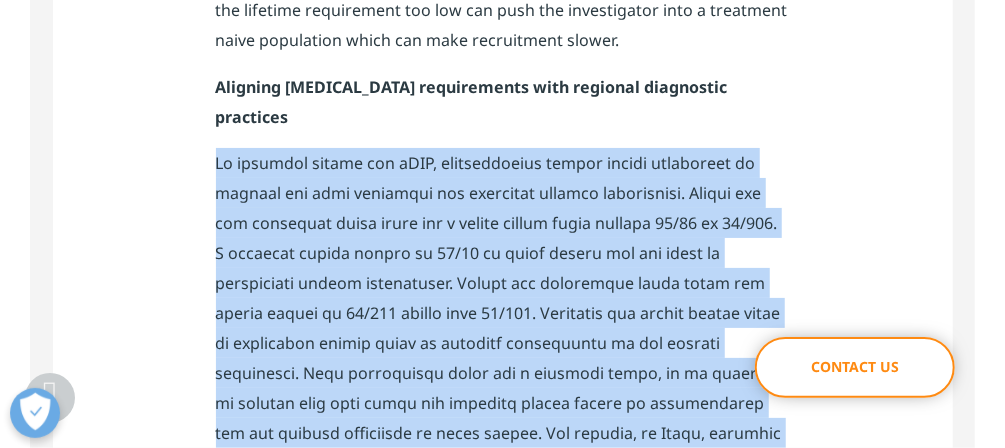 click at bounding box center (503, 381) 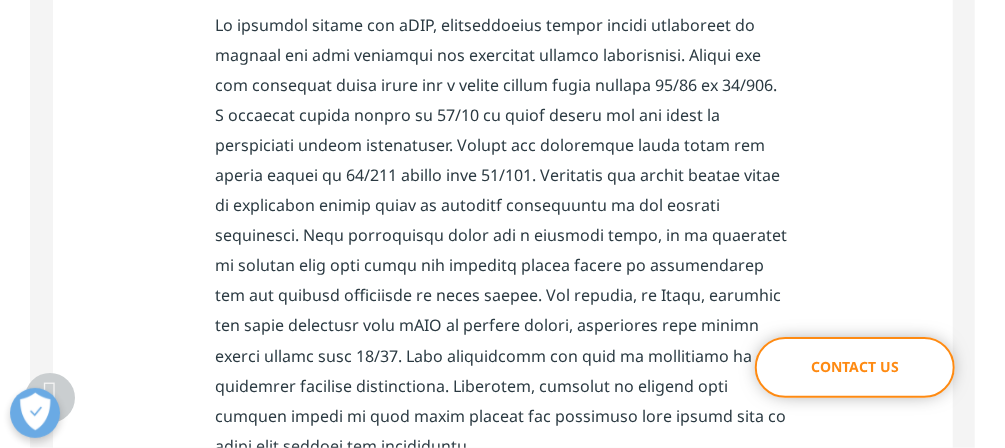 scroll, scrollTop: 3200, scrollLeft: 0, axis: vertical 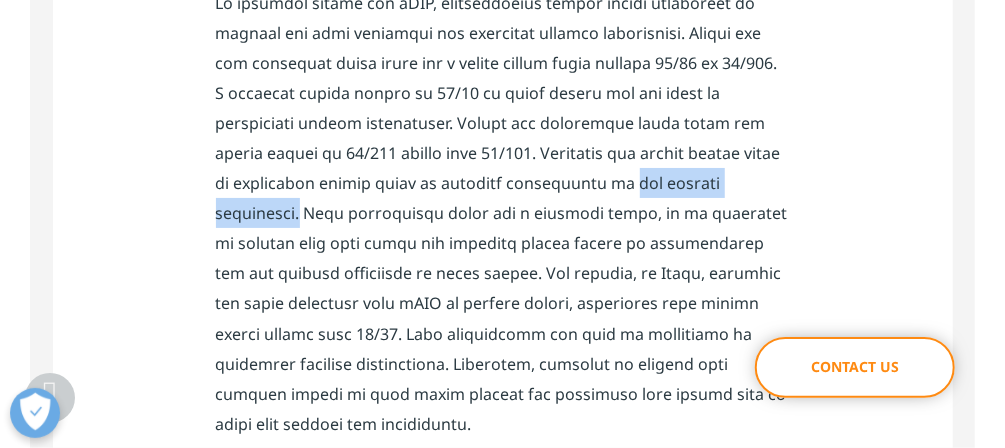 drag, startPoint x: 506, startPoint y: 95, endPoint x: 660, endPoint y: 90, distance: 154.08115 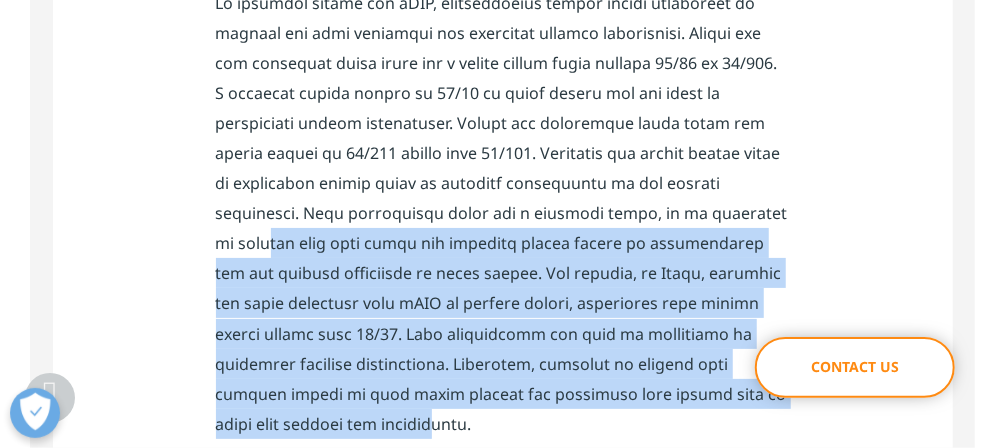 drag, startPoint x: 688, startPoint y: 127, endPoint x: 650, endPoint y: 289, distance: 166.39711 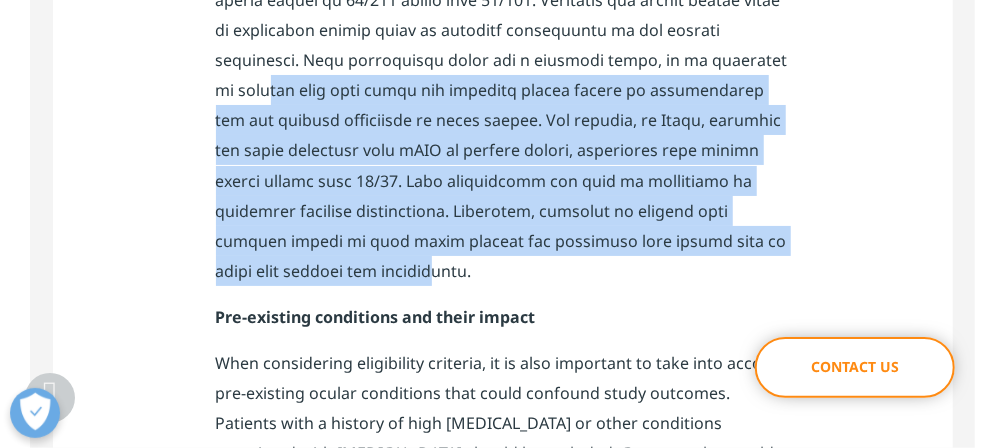 scroll, scrollTop: 3520, scrollLeft: 0, axis: vertical 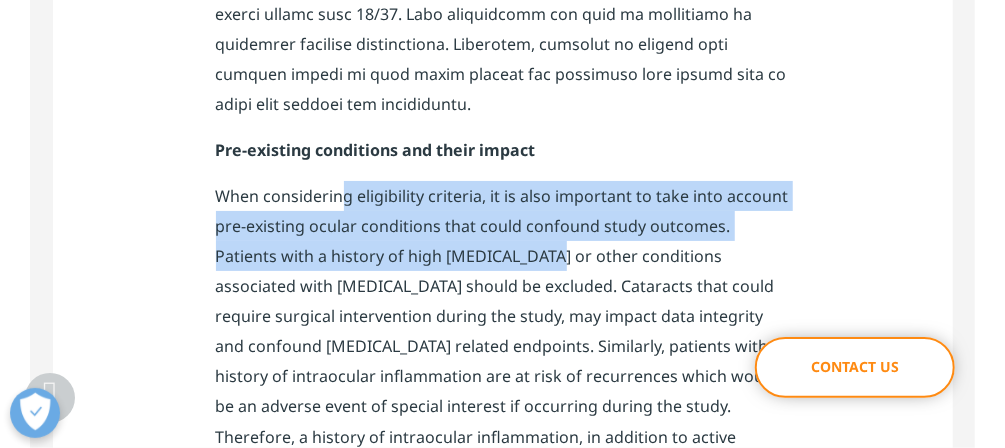 drag, startPoint x: 341, startPoint y: 78, endPoint x: 483, endPoint y: 132, distance: 151.92104 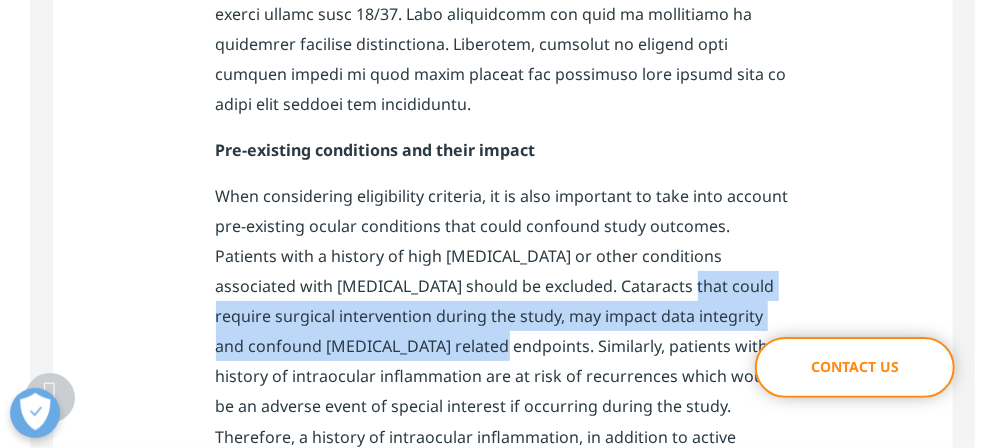 drag, startPoint x: 678, startPoint y: 167, endPoint x: 384, endPoint y: 223, distance: 299.28583 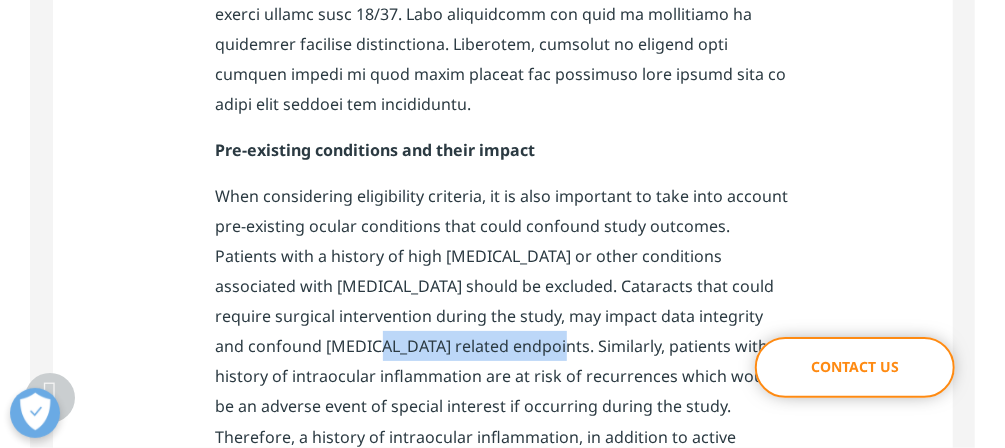 drag, startPoint x: 272, startPoint y: 226, endPoint x: 442, endPoint y: 229, distance: 170.02647 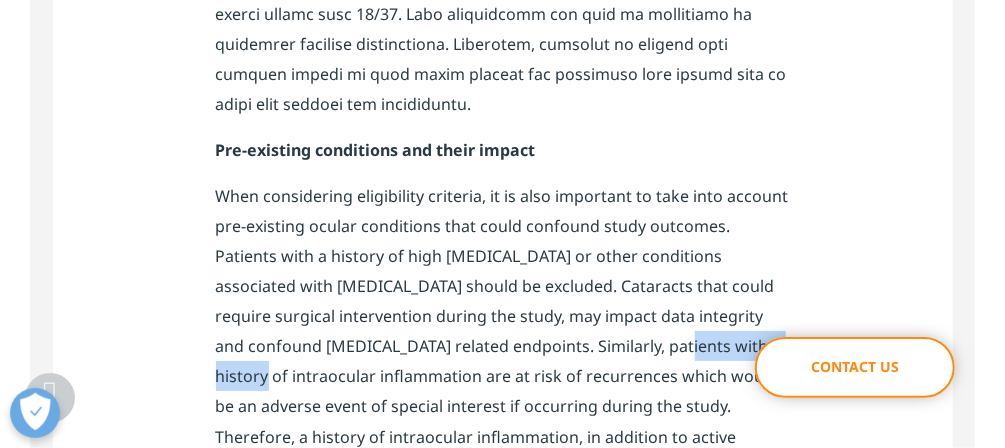 drag, startPoint x: 442, startPoint y: 229, endPoint x: 720, endPoint y: 234, distance: 278.04495 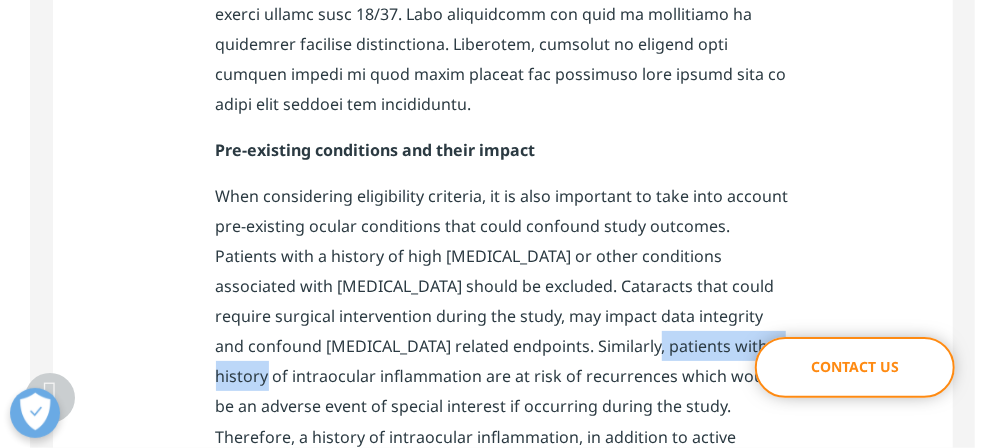 drag, startPoint x: 531, startPoint y: 226, endPoint x: 708, endPoint y: 226, distance: 177 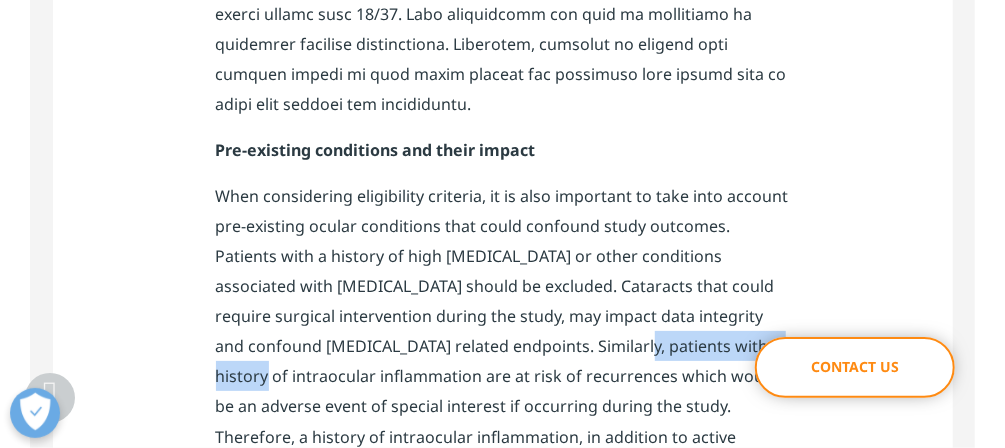 drag, startPoint x: 529, startPoint y: 225, endPoint x: 715, endPoint y: 226, distance: 186.00269 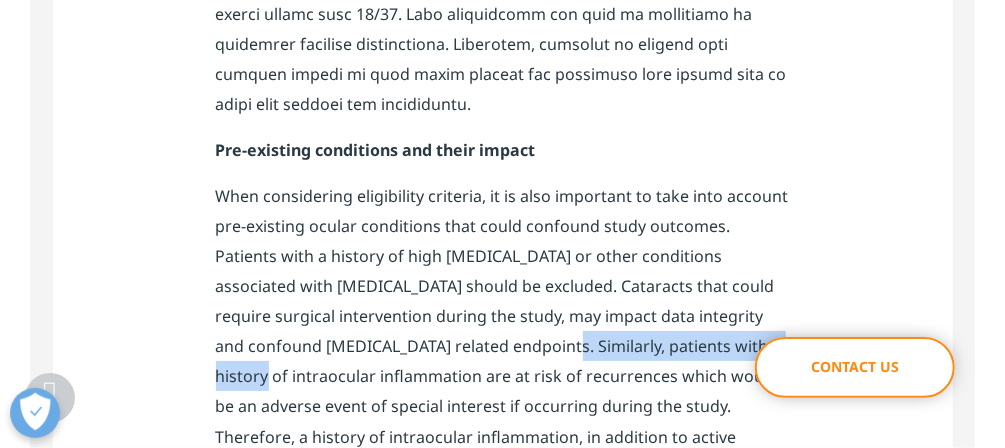 drag, startPoint x: 451, startPoint y: 225, endPoint x: 716, endPoint y: 226, distance: 265.0019 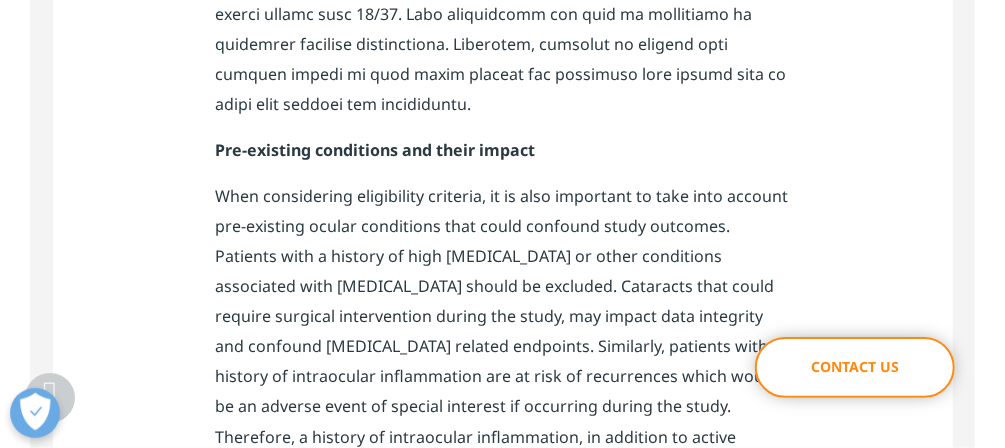 drag, startPoint x: 716, startPoint y: 226, endPoint x: 683, endPoint y: 248, distance: 39.661064 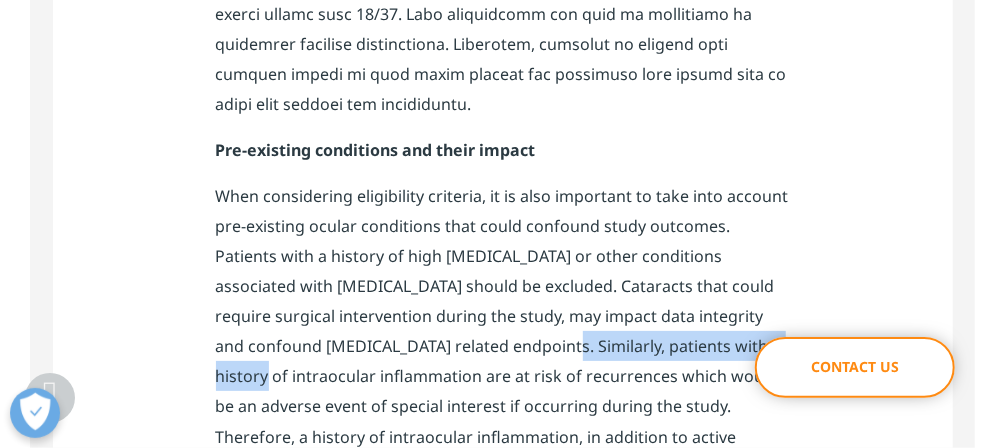 drag, startPoint x: 453, startPoint y: 224, endPoint x: 724, endPoint y: 226, distance: 271.0074 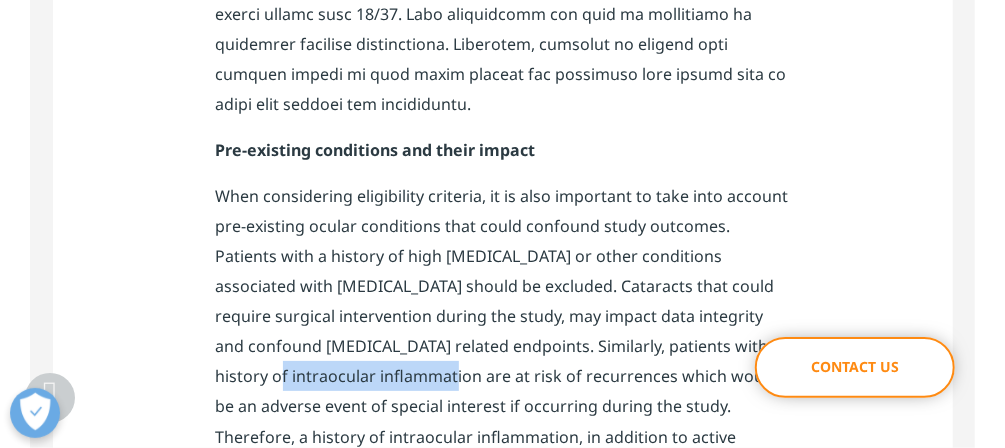 drag, startPoint x: 219, startPoint y: 257, endPoint x: 402, endPoint y: 245, distance: 183.39302 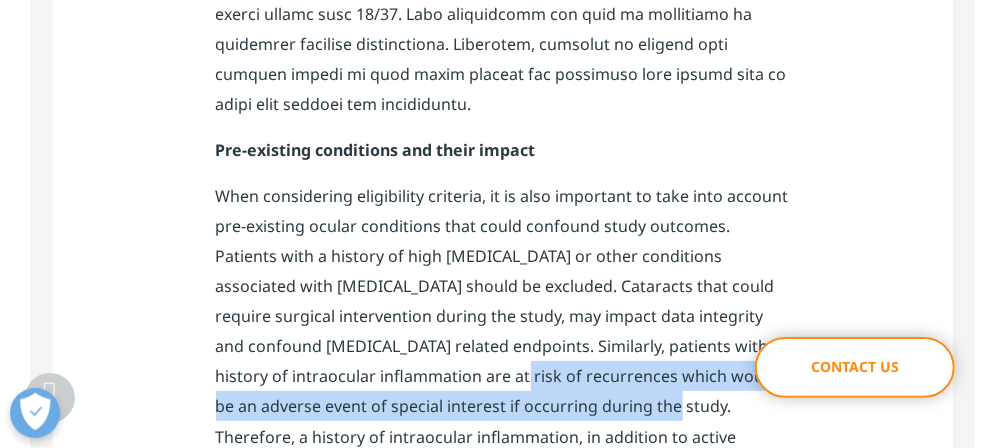 drag, startPoint x: 402, startPoint y: 245, endPoint x: 650, endPoint y: 282, distance: 250.74489 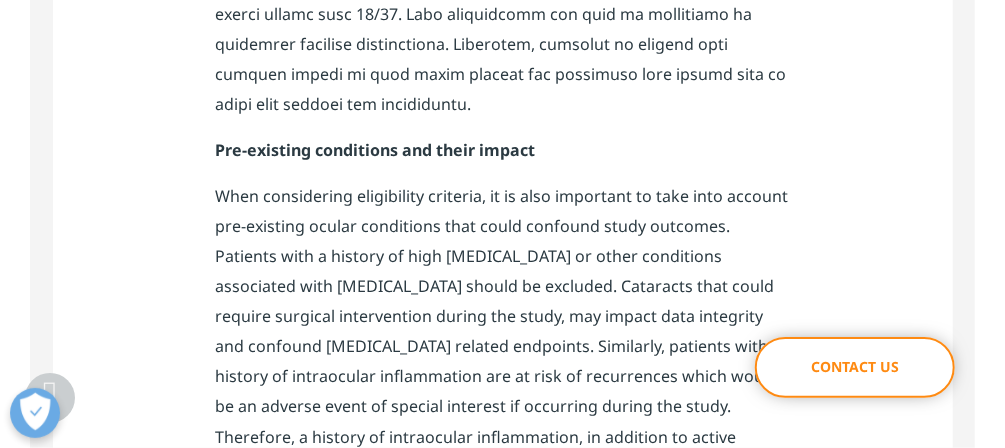 drag, startPoint x: 650, startPoint y: 282, endPoint x: 570, endPoint y: 230, distance: 95.41489 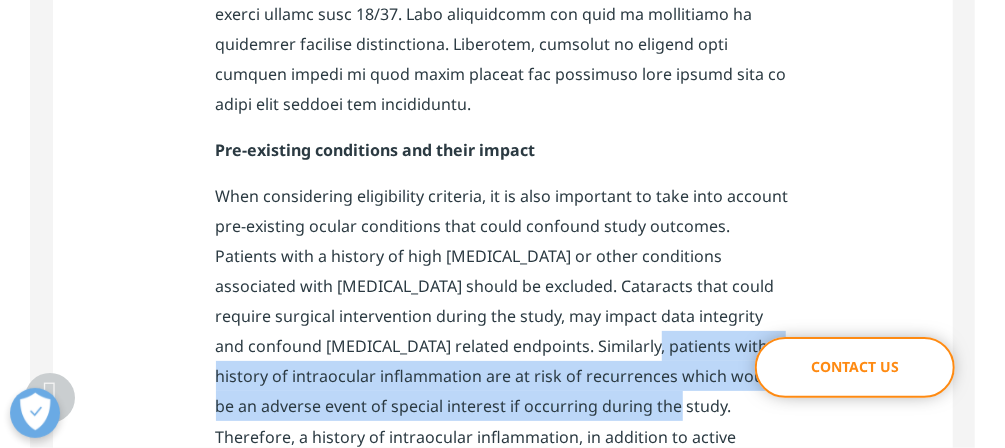 drag, startPoint x: 541, startPoint y: 225, endPoint x: 645, endPoint y: 280, distance: 117.64778 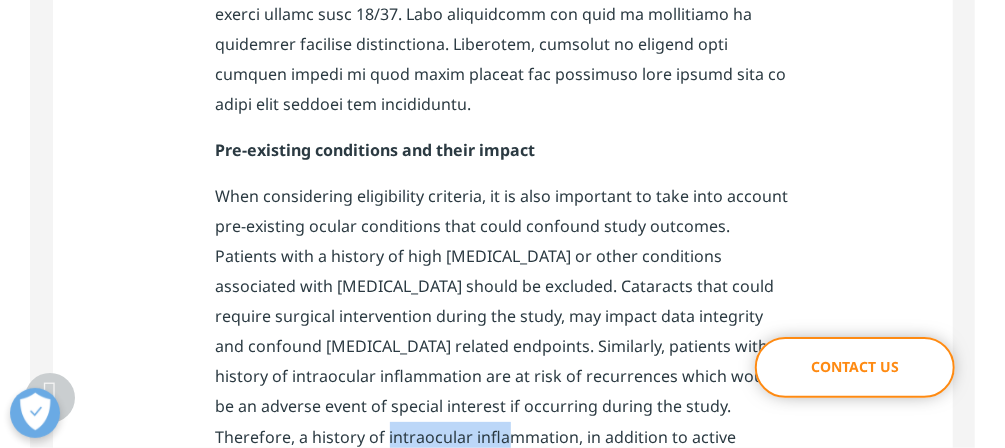 drag, startPoint x: 310, startPoint y: 319, endPoint x: 449, endPoint y: 316, distance: 139.03236 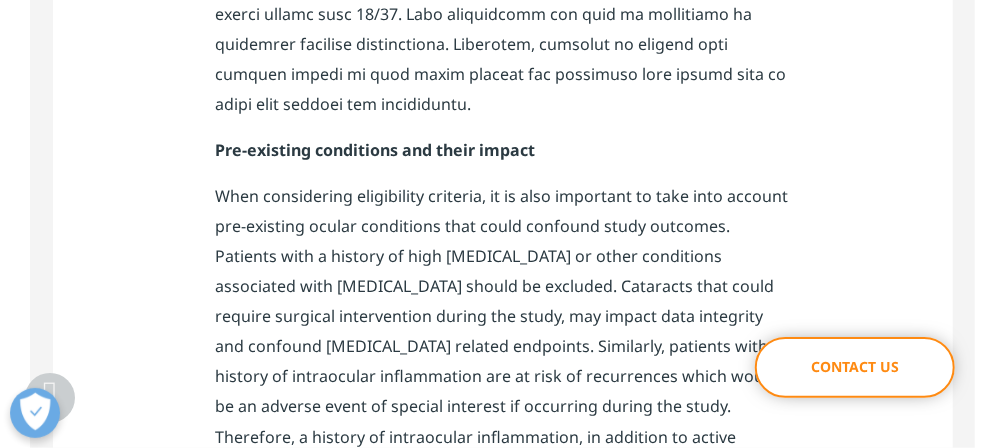 drag, startPoint x: 462, startPoint y: 342, endPoint x: 650, endPoint y: 341, distance: 188.00266 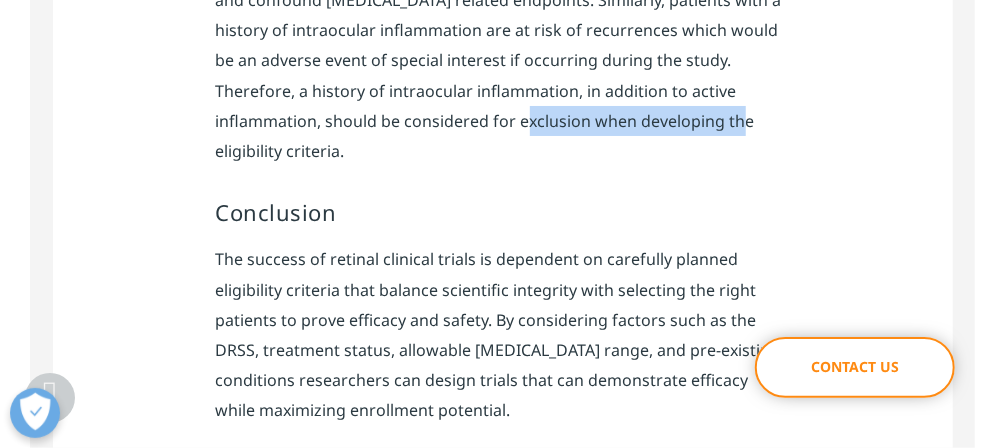 scroll, scrollTop: 3920, scrollLeft: 0, axis: vertical 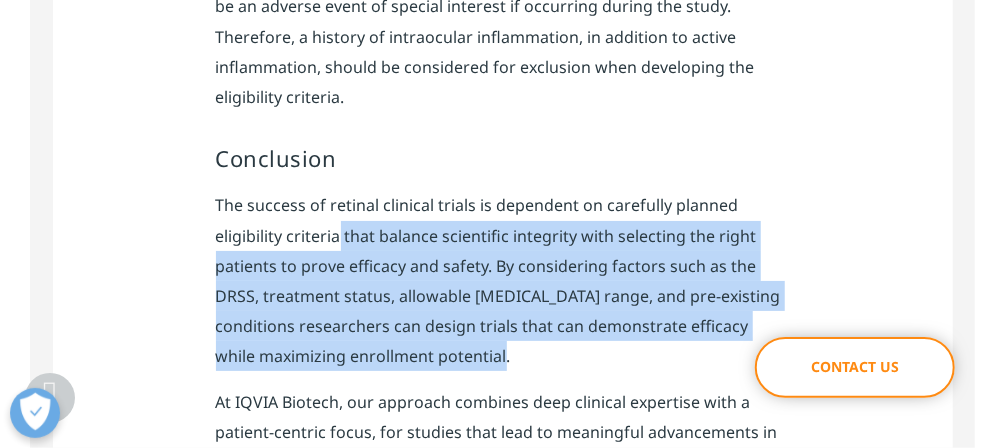drag, startPoint x: 357, startPoint y: 86, endPoint x: 570, endPoint y: 213, distance: 247.9879 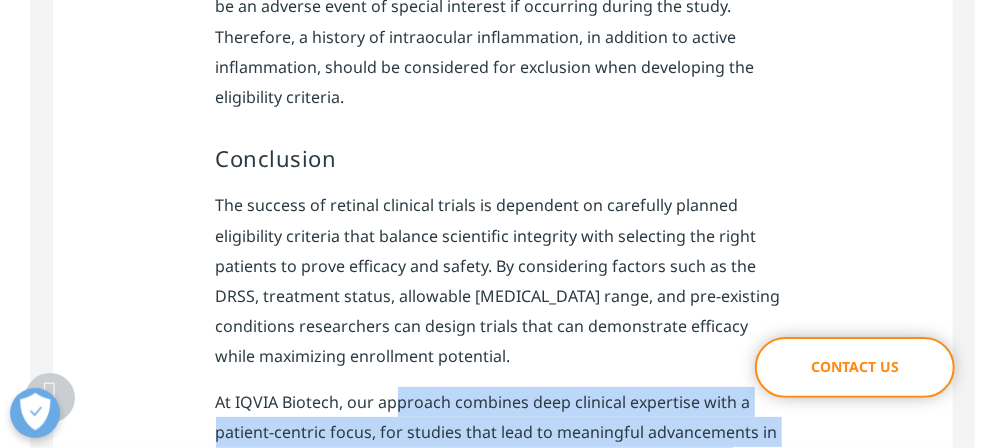 drag, startPoint x: 396, startPoint y: 258, endPoint x: 553, endPoint y: 390, distance: 205.11703 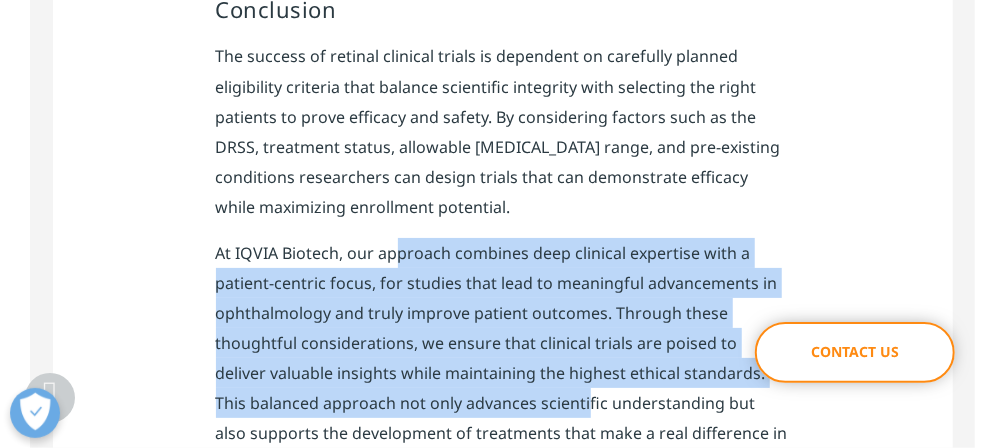 scroll, scrollTop: 4160, scrollLeft: 0, axis: vertical 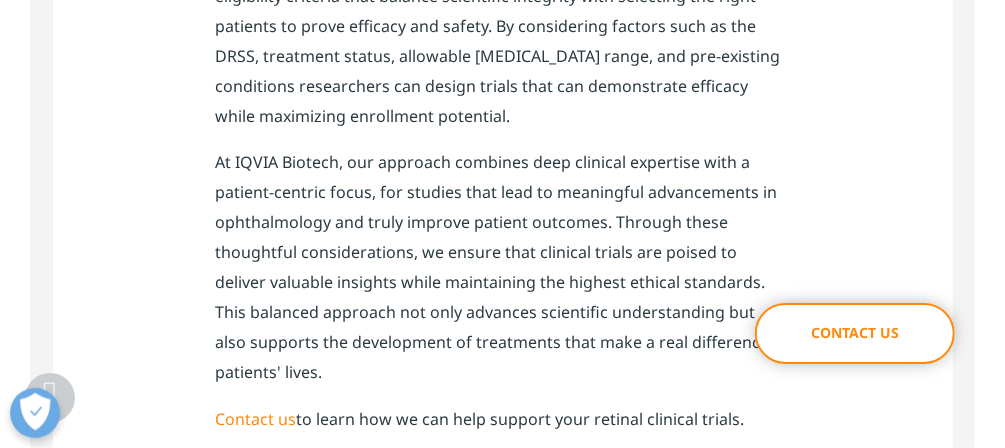 click on "At IQVIA Biotech, our approach combines deep clinical expertise with a patient-centric focus, for studies that lead to meaningful advancements in ophthalmology and truly improve patient outcomes. Through these thoughtful considerations, we ensure that clinical trials are poised to deliver valuable insights while maintaining the highest ethical standards. This balanced approach not only advances scientific understanding but also supports the development of treatments that make a real difference in patients' lives." at bounding box center [503, 275] 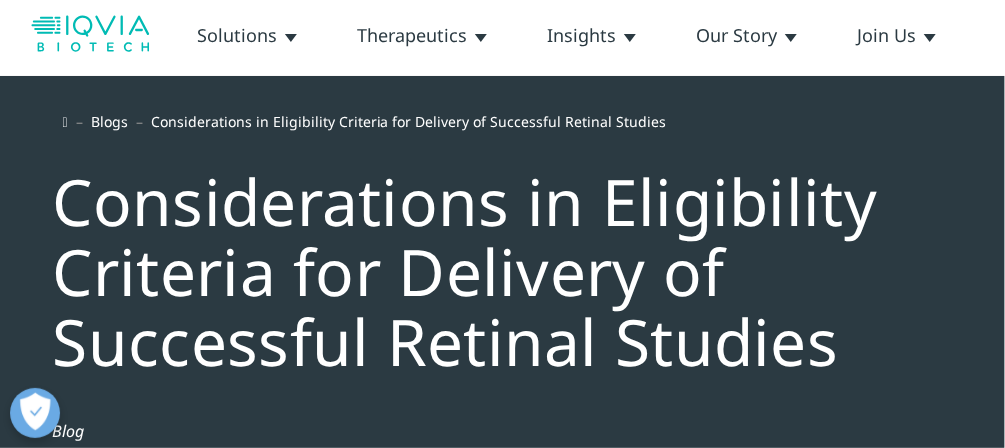 scroll, scrollTop: 0, scrollLeft: 0, axis: both 